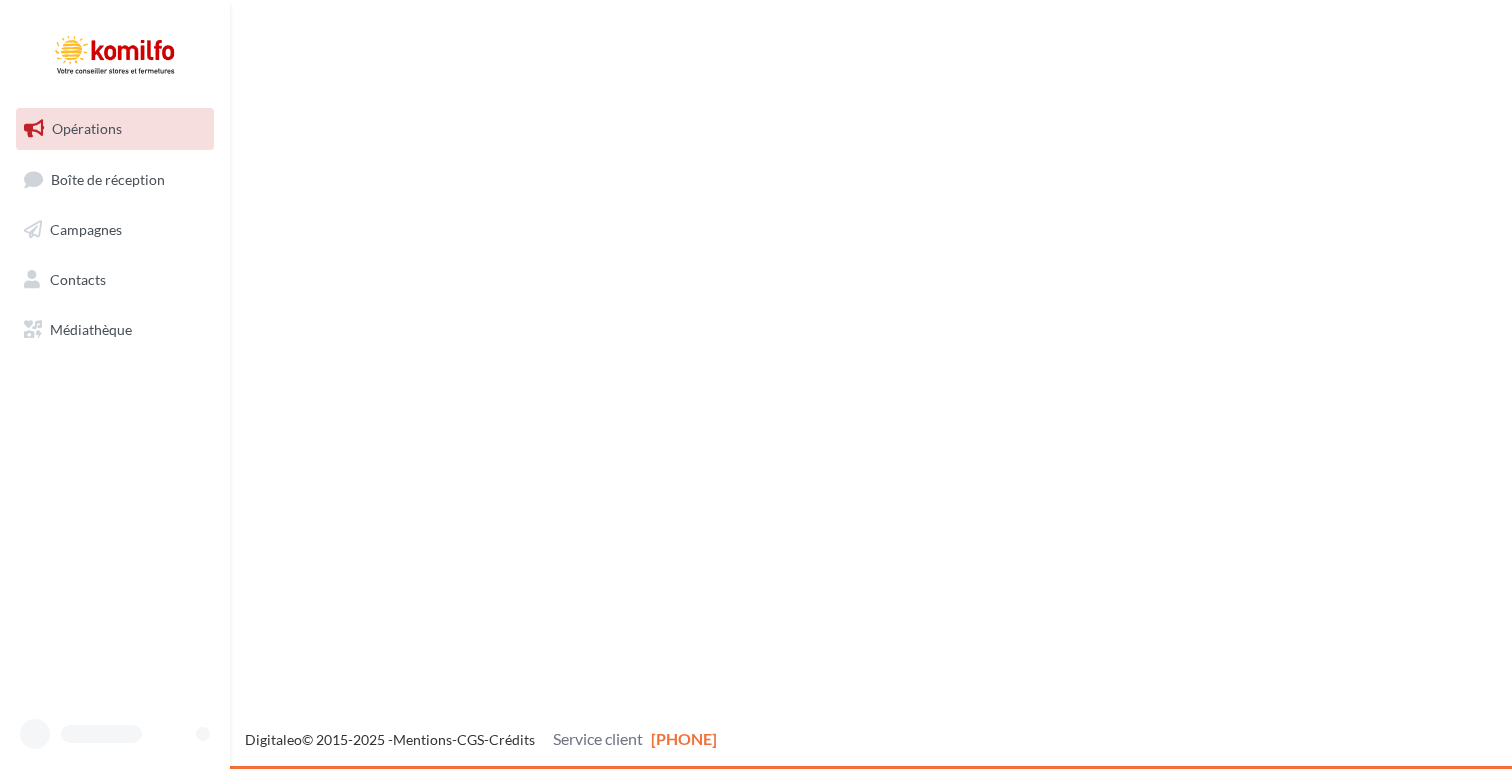 scroll, scrollTop: 0, scrollLeft: 0, axis: both 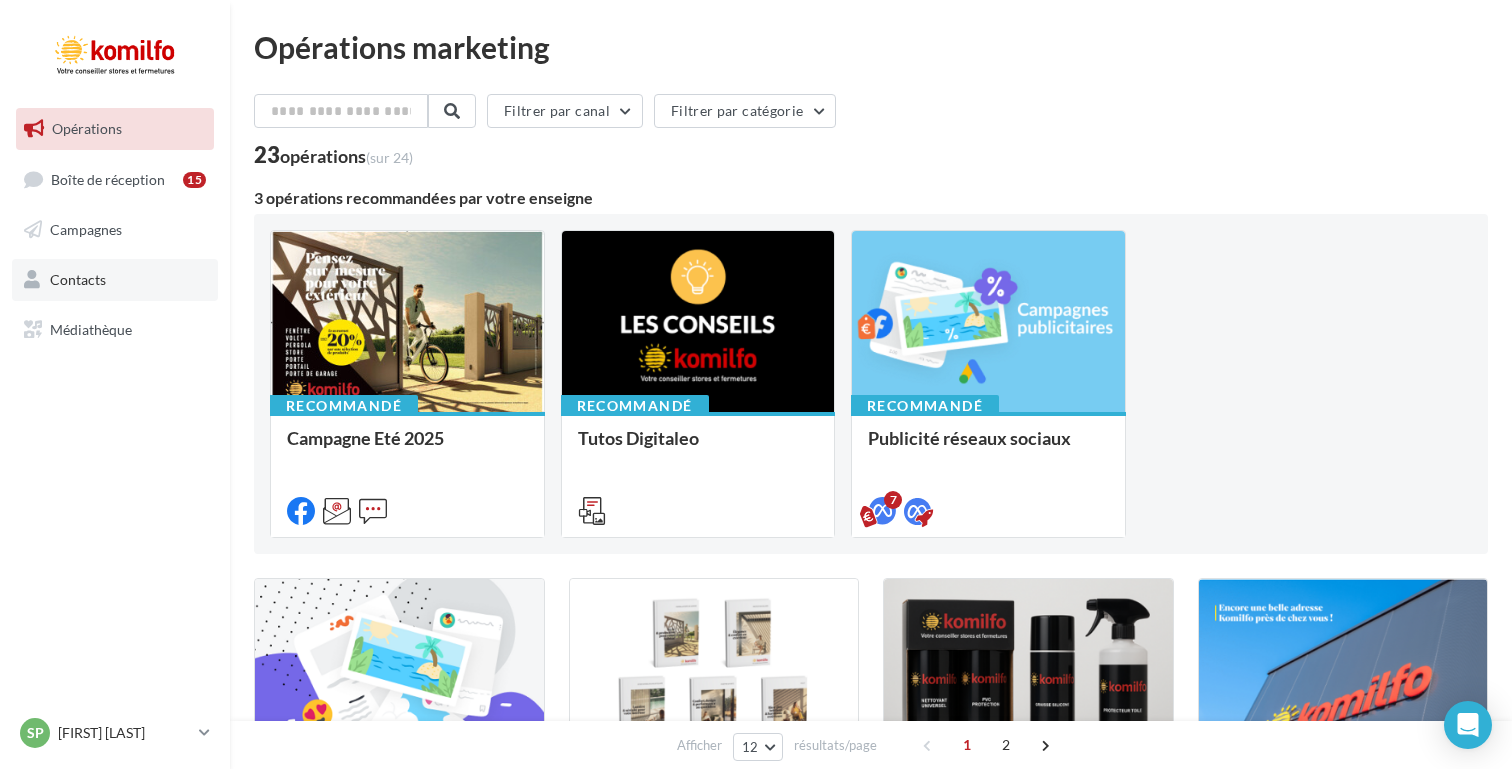click on "Contacts" at bounding box center (115, 280) 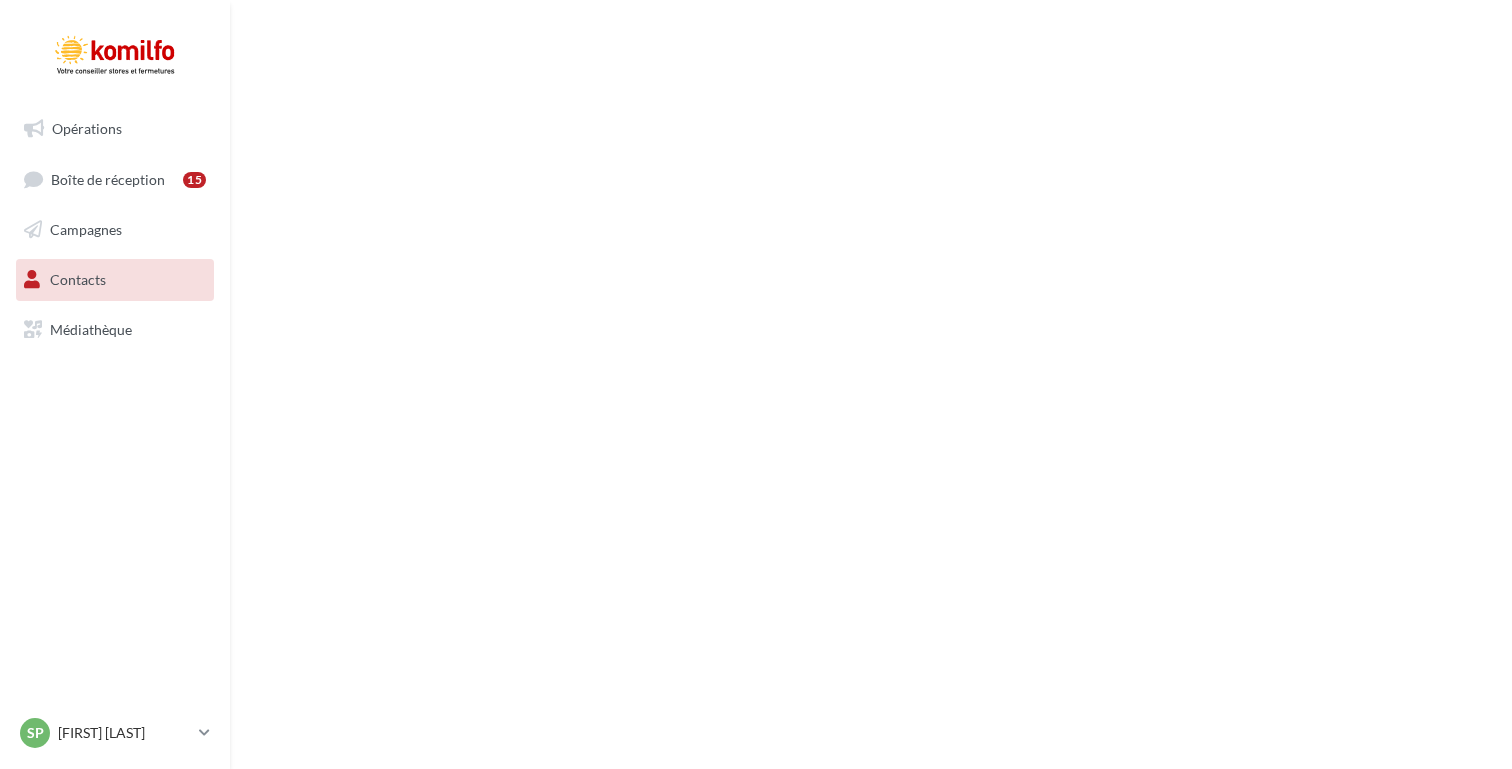 scroll, scrollTop: 0, scrollLeft: 0, axis: both 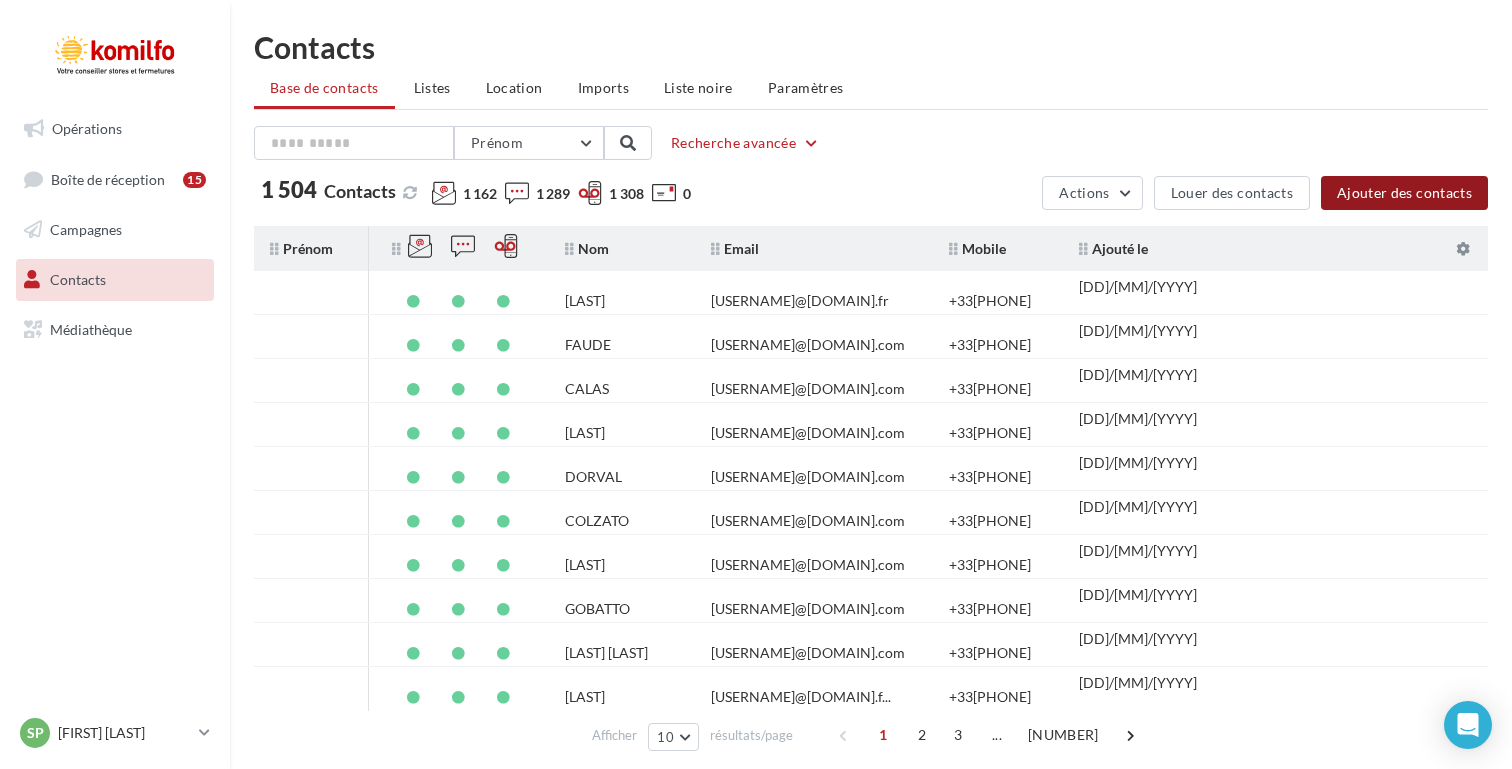 click on "Ajouter des contacts" at bounding box center (1404, 193) 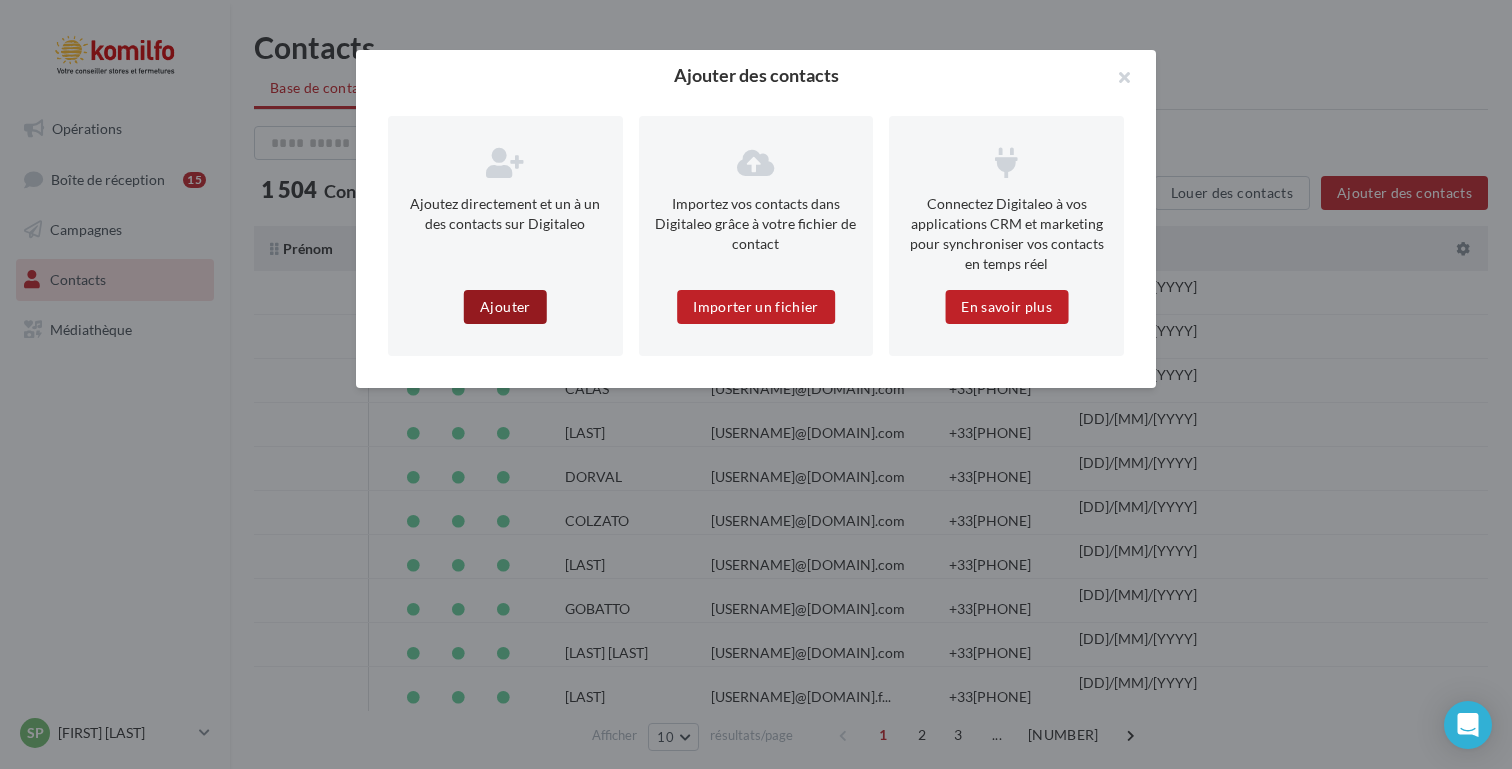 click on "Ajouter" at bounding box center [505, 307] 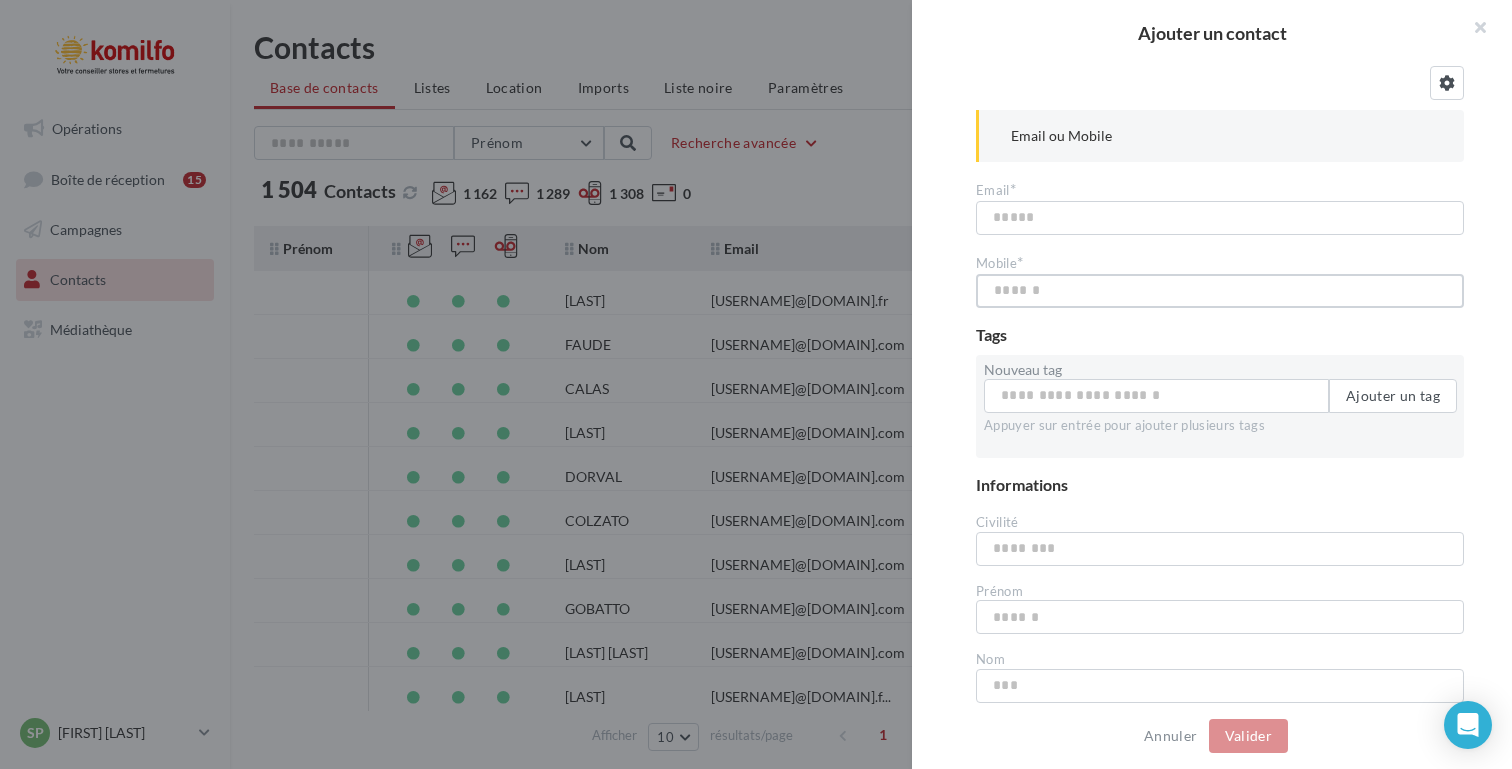 click at bounding box center (1220, 291) 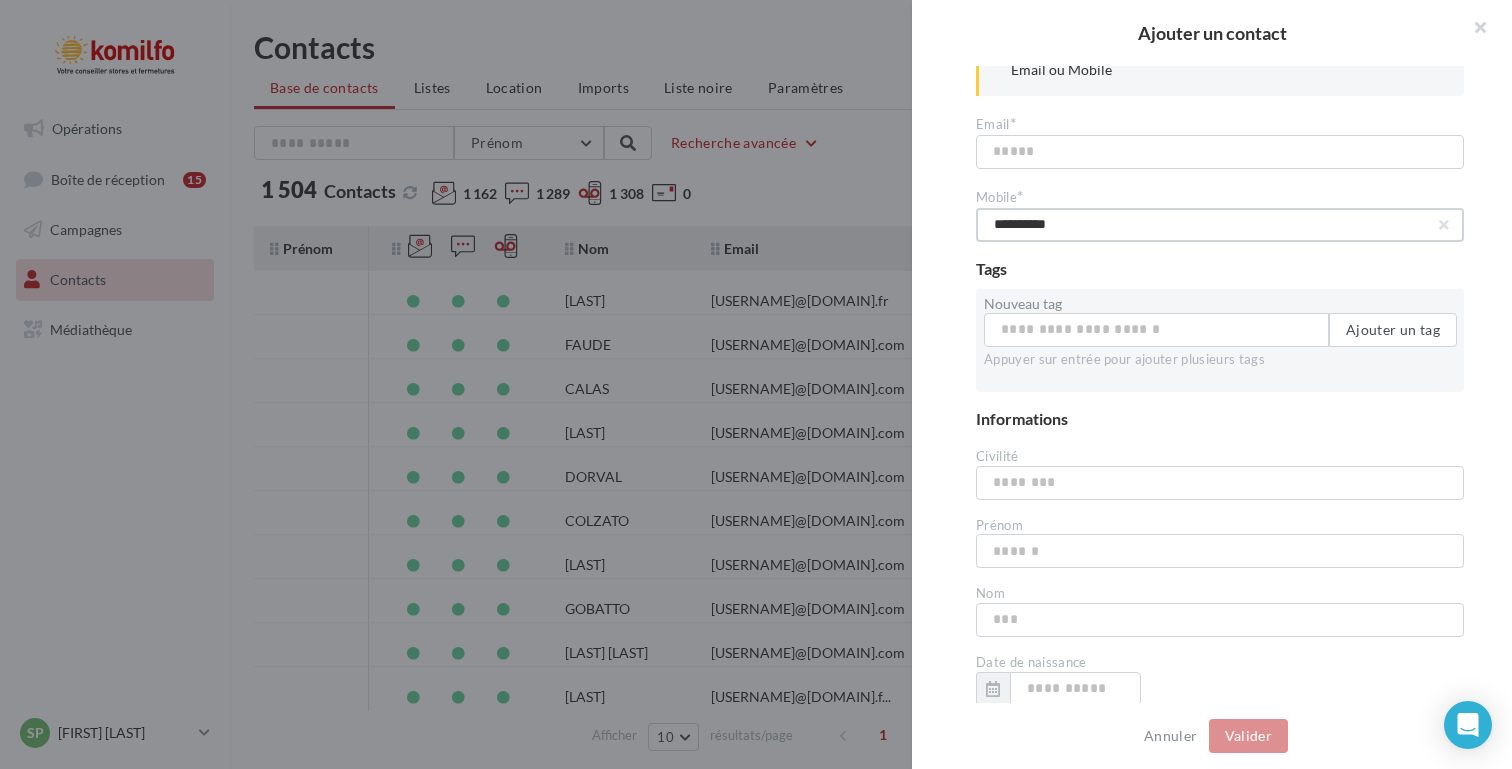 scroll, scrollTop: 130, scrollLeft: 0, axis: vertical 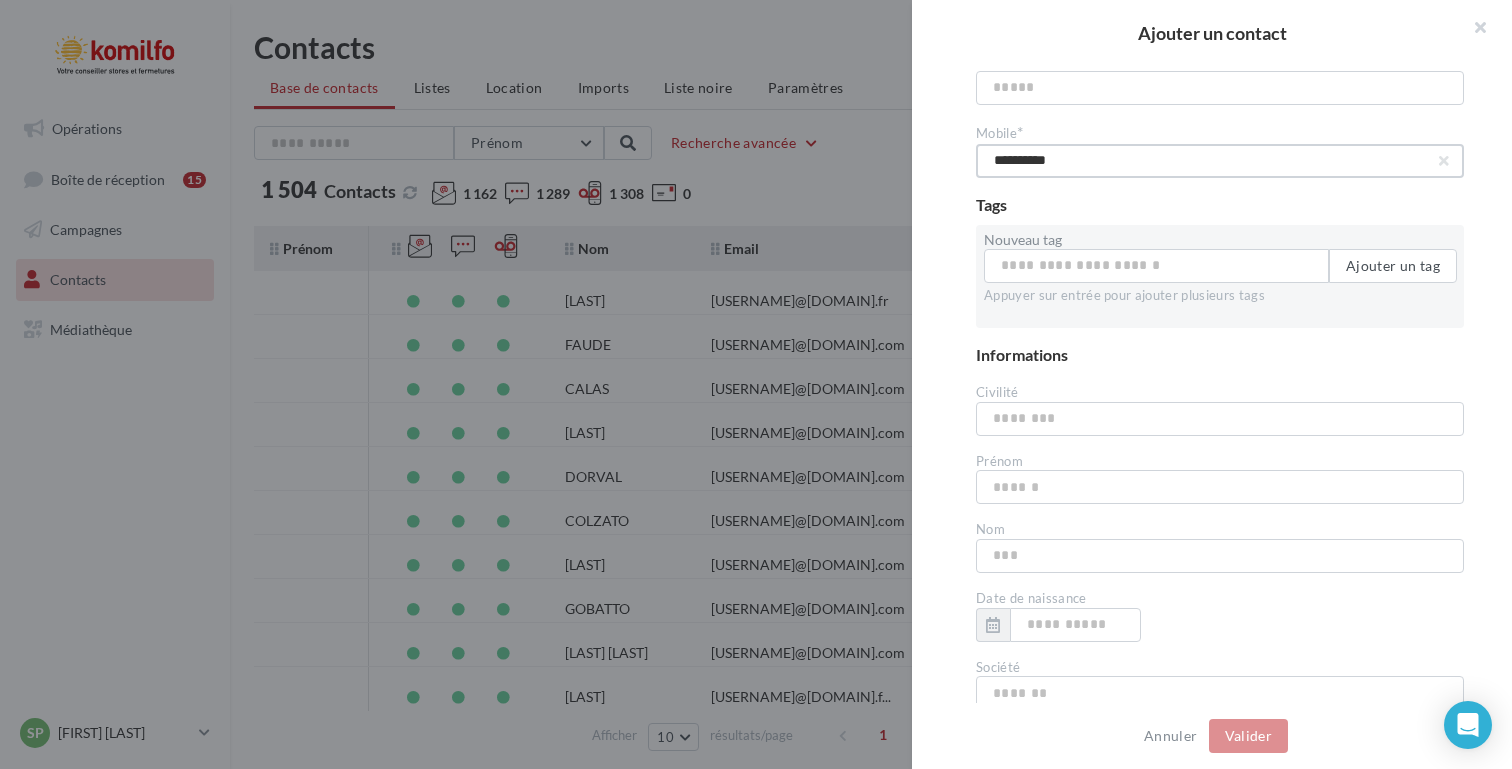 type on "**********" 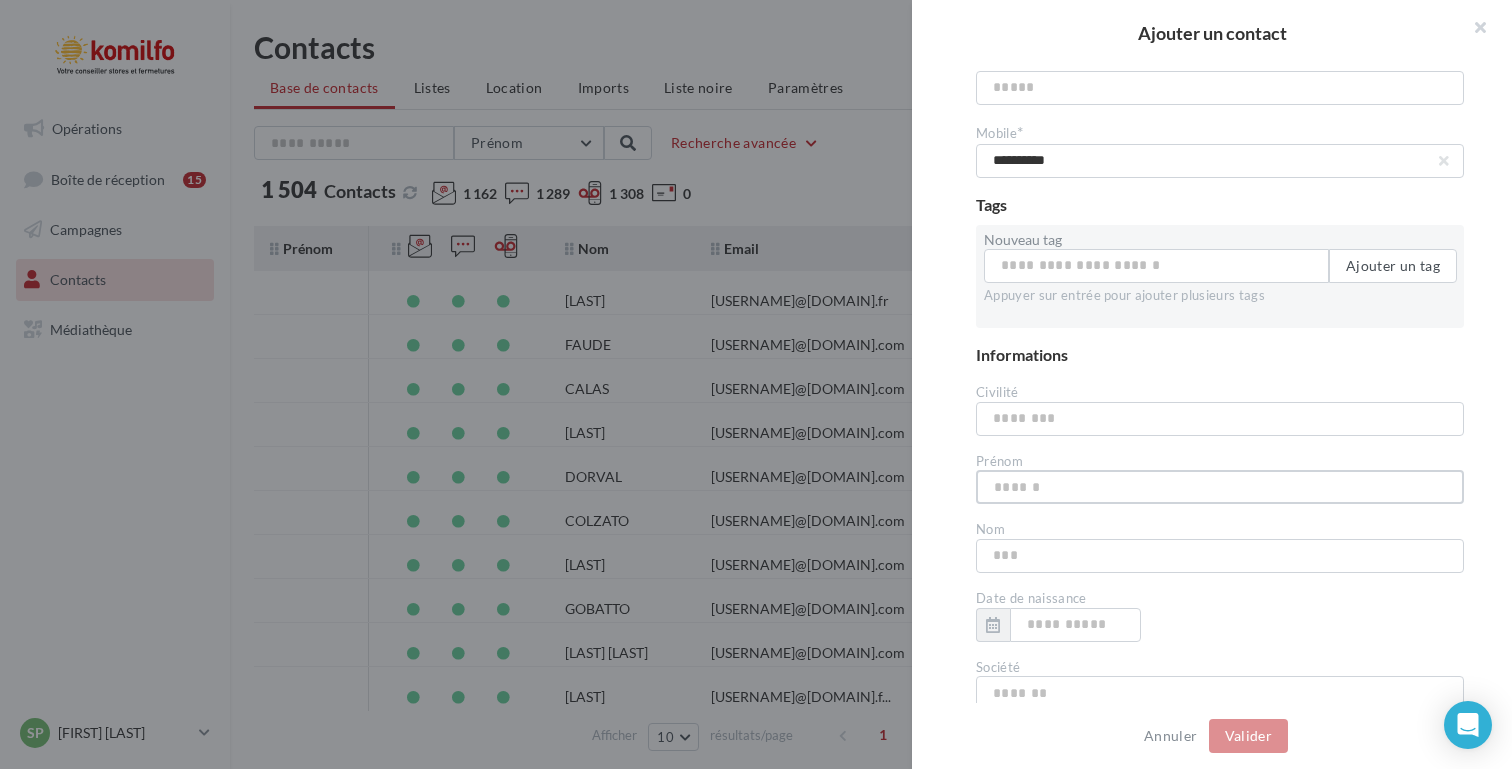 click at bounding box center [1220, 487] 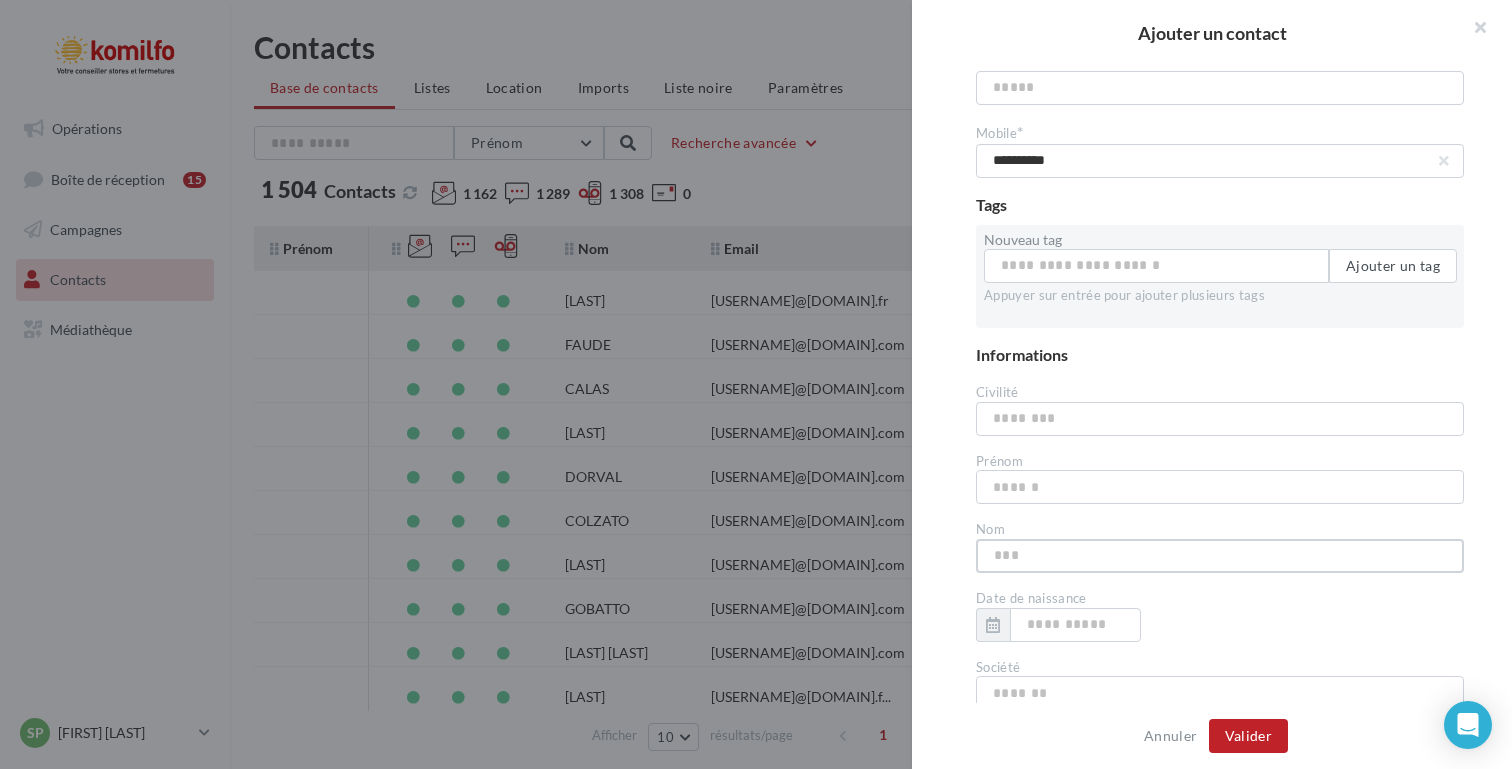 click at bounding box center [1220, 556] 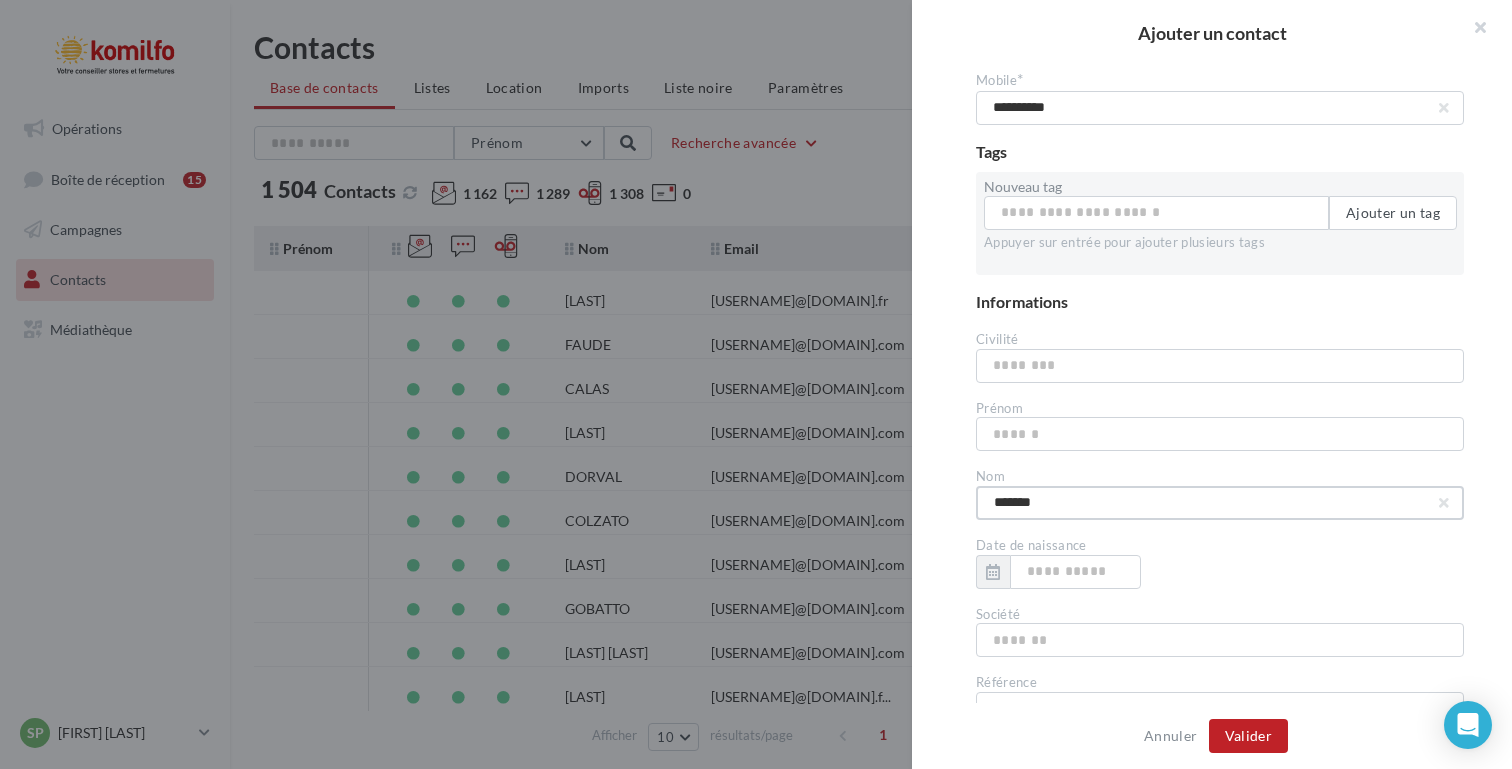 scroll, scrollTop: 0, scrollLeft: 0, axis: both 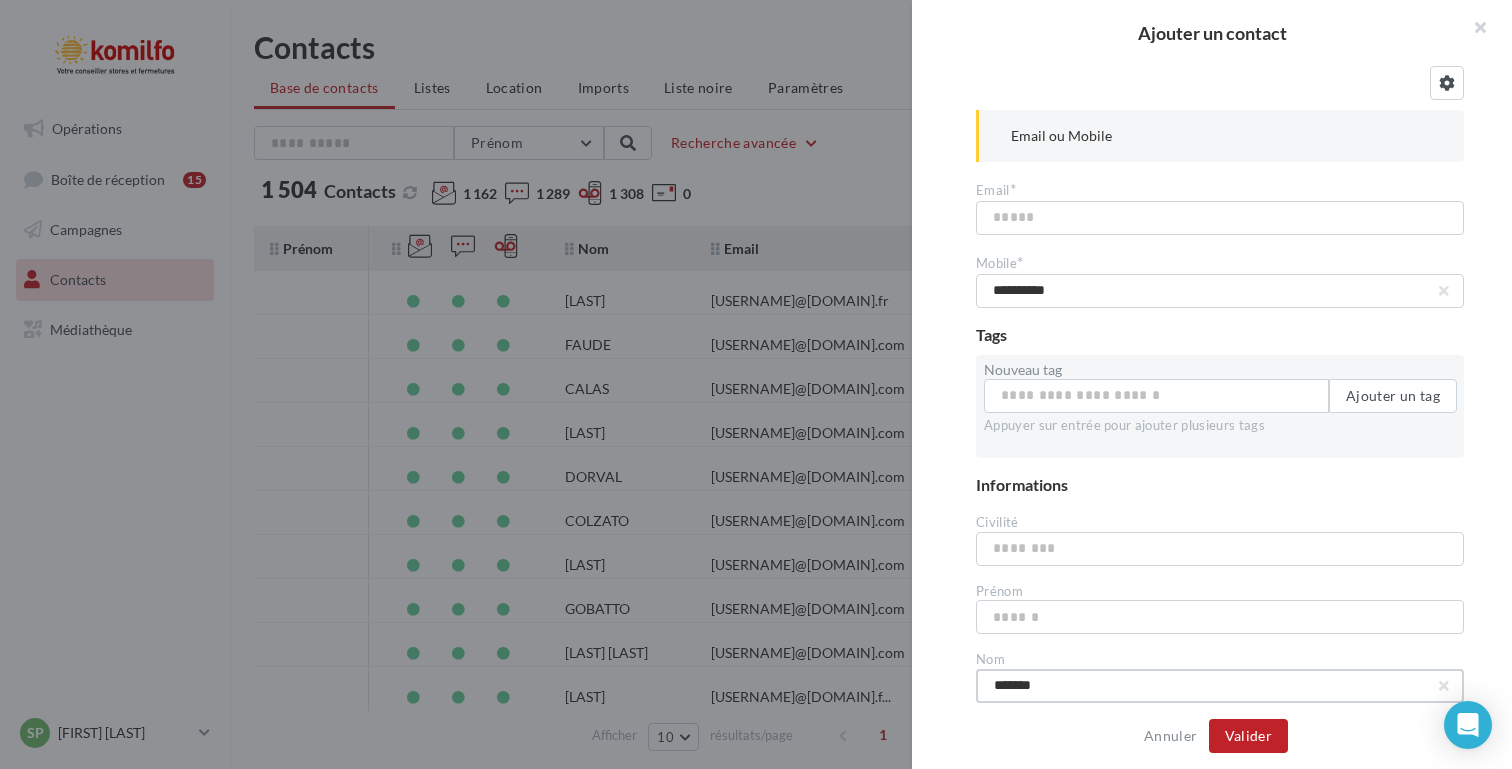 type on "*******" 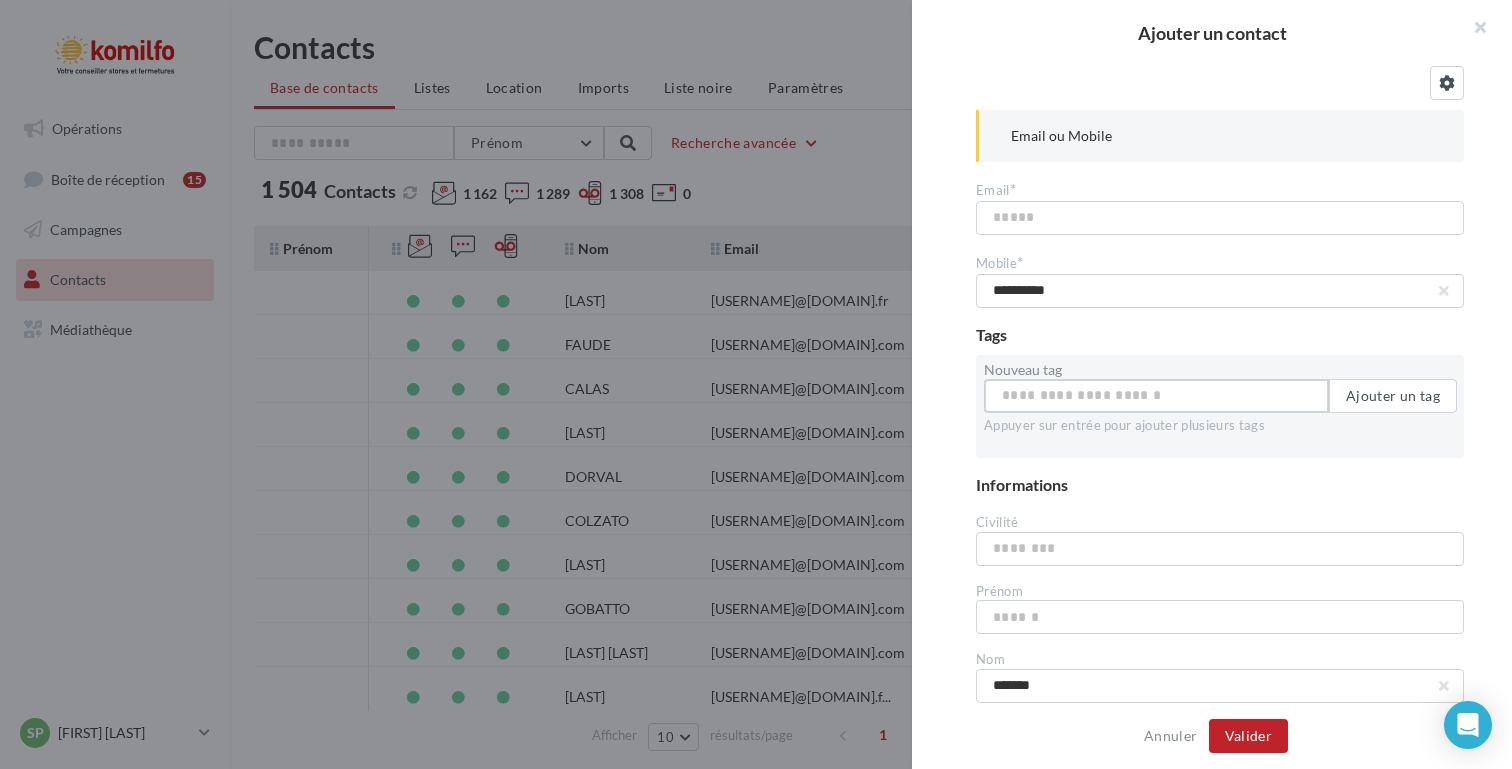 click on "Nouveau tag" at bounding box center (1156, 396) 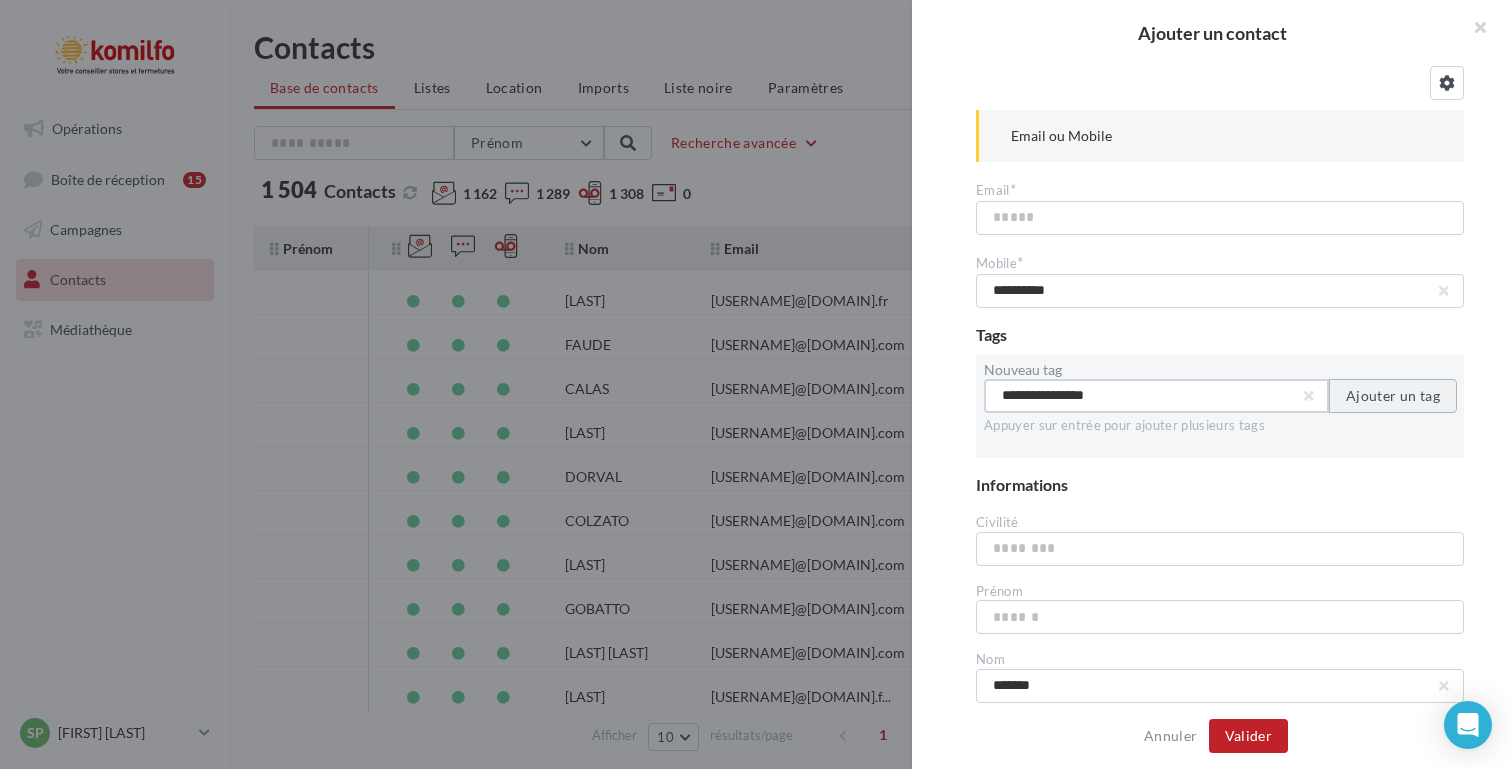 type on "**********" 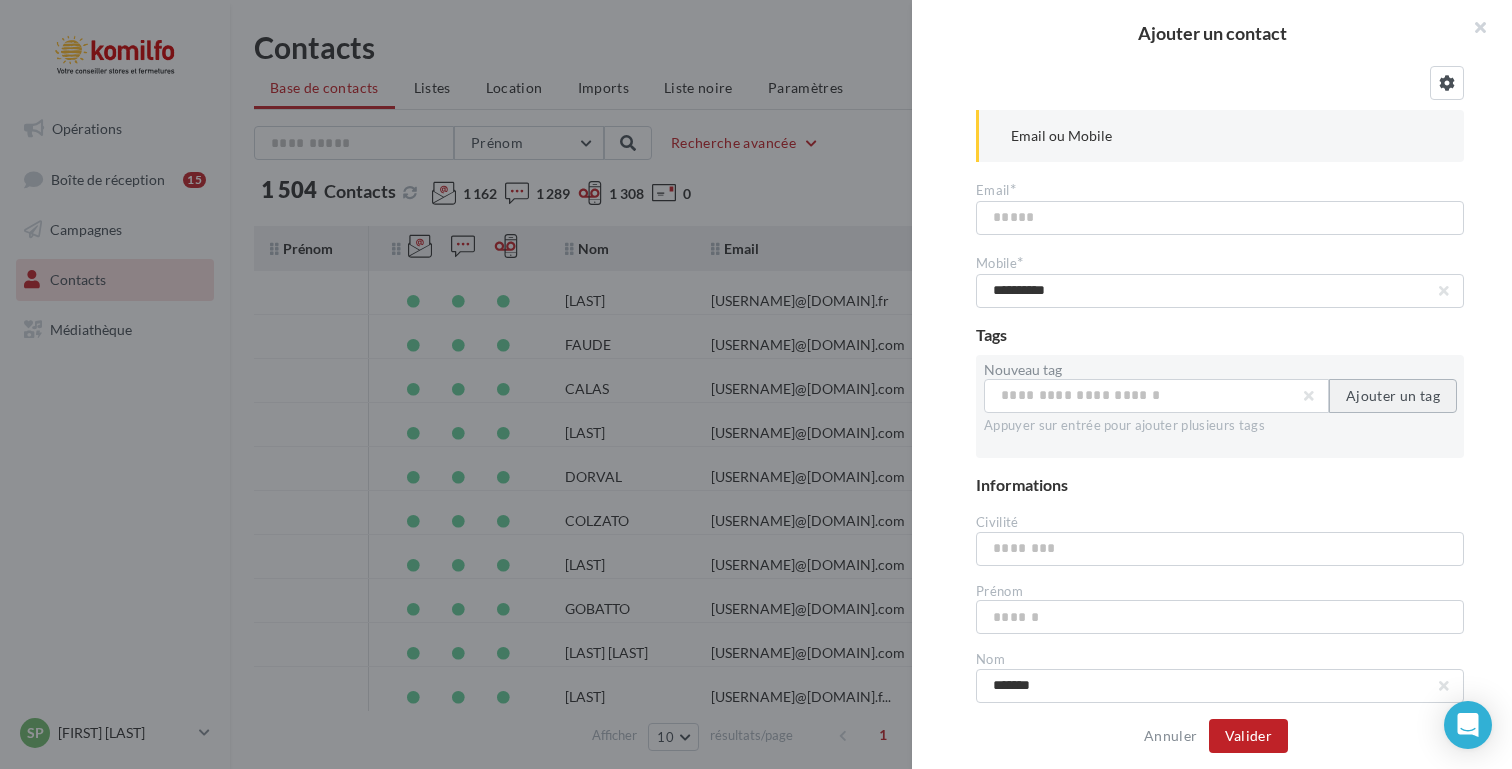 click on "Ajouter un tag" at bounding box center [1393, 396] 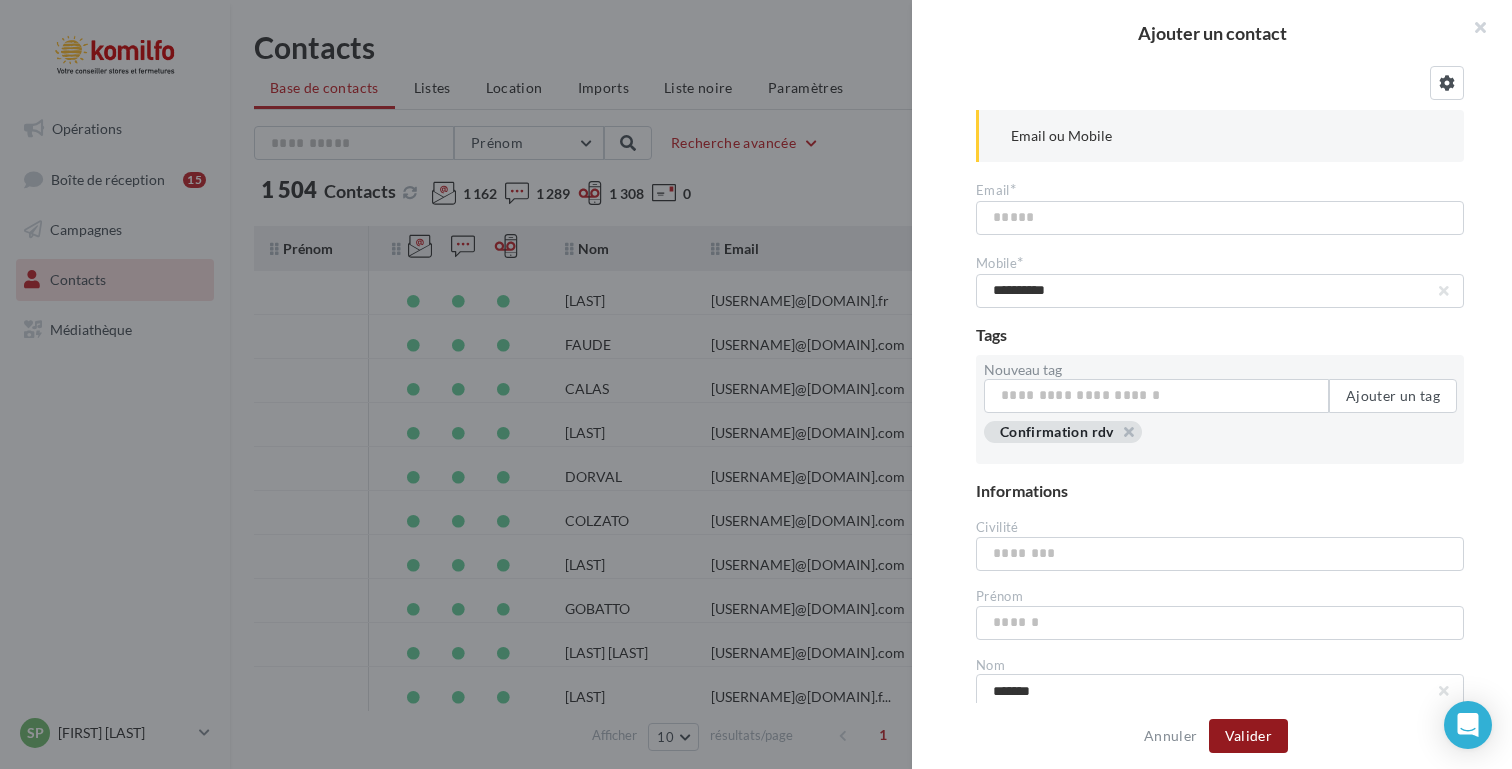click on "Valider" at bounding box center (1248, 736) 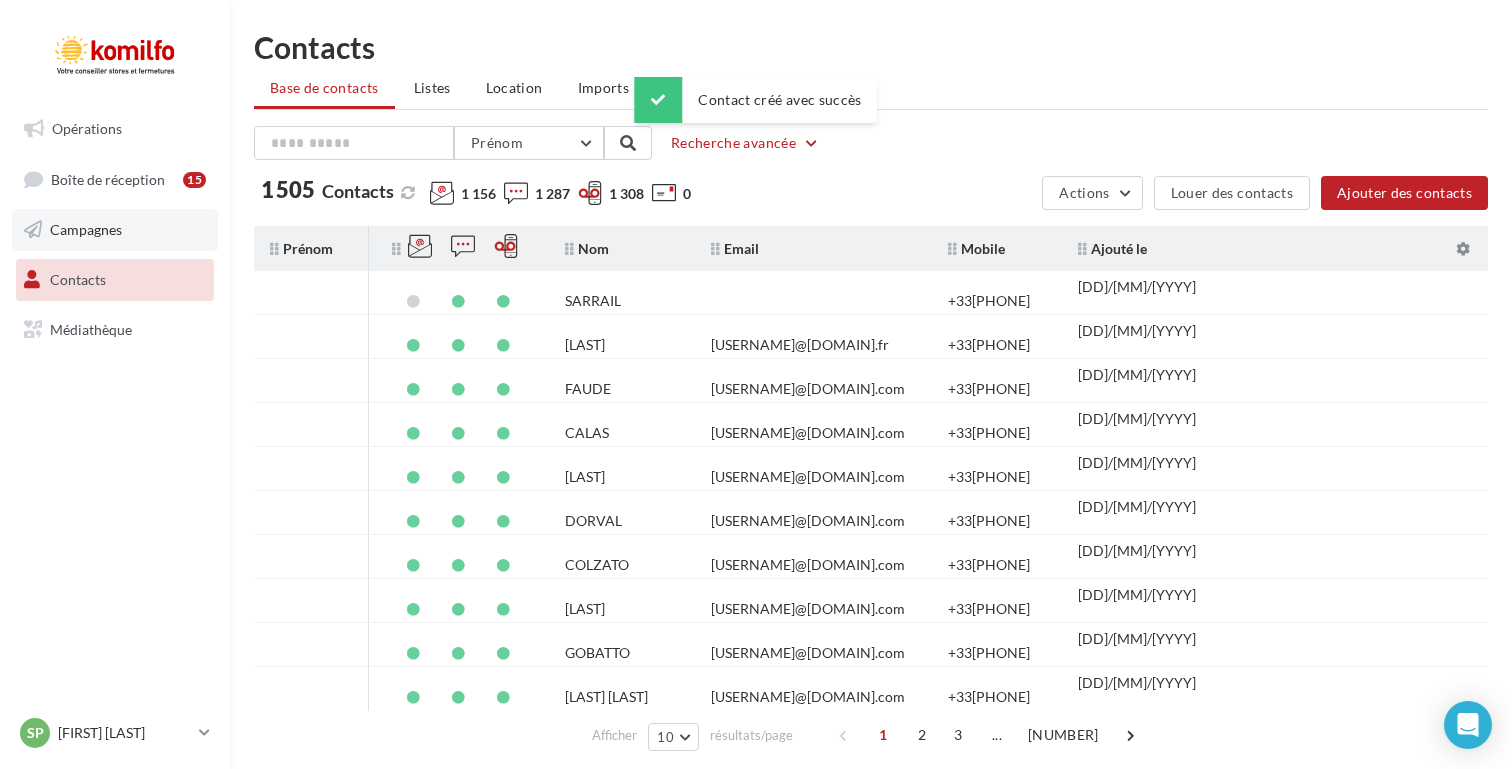 click on "Campagnes" at bounding box center (86, 229) 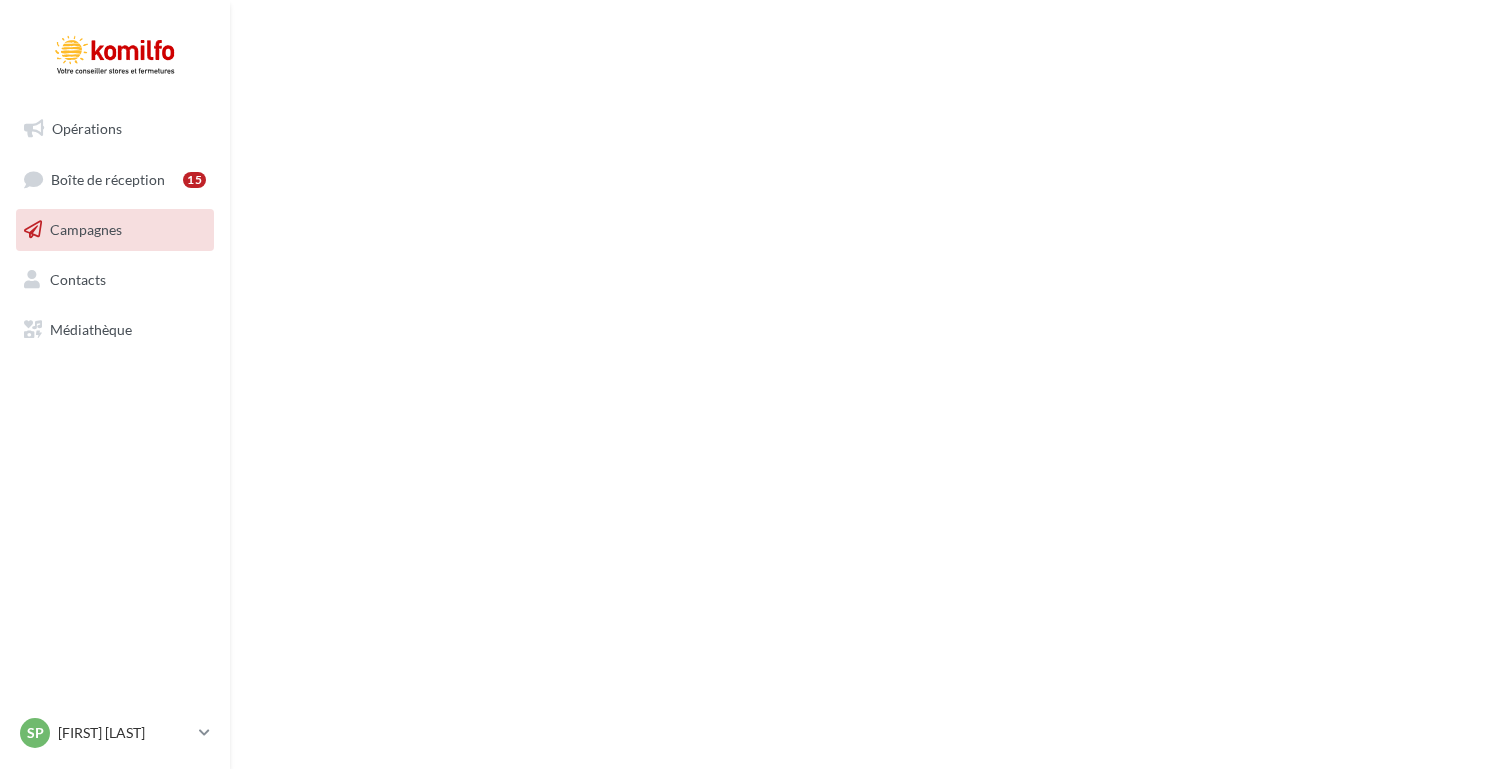 scroll, scrollTop: 0, scrollLeft: 0, axis: both 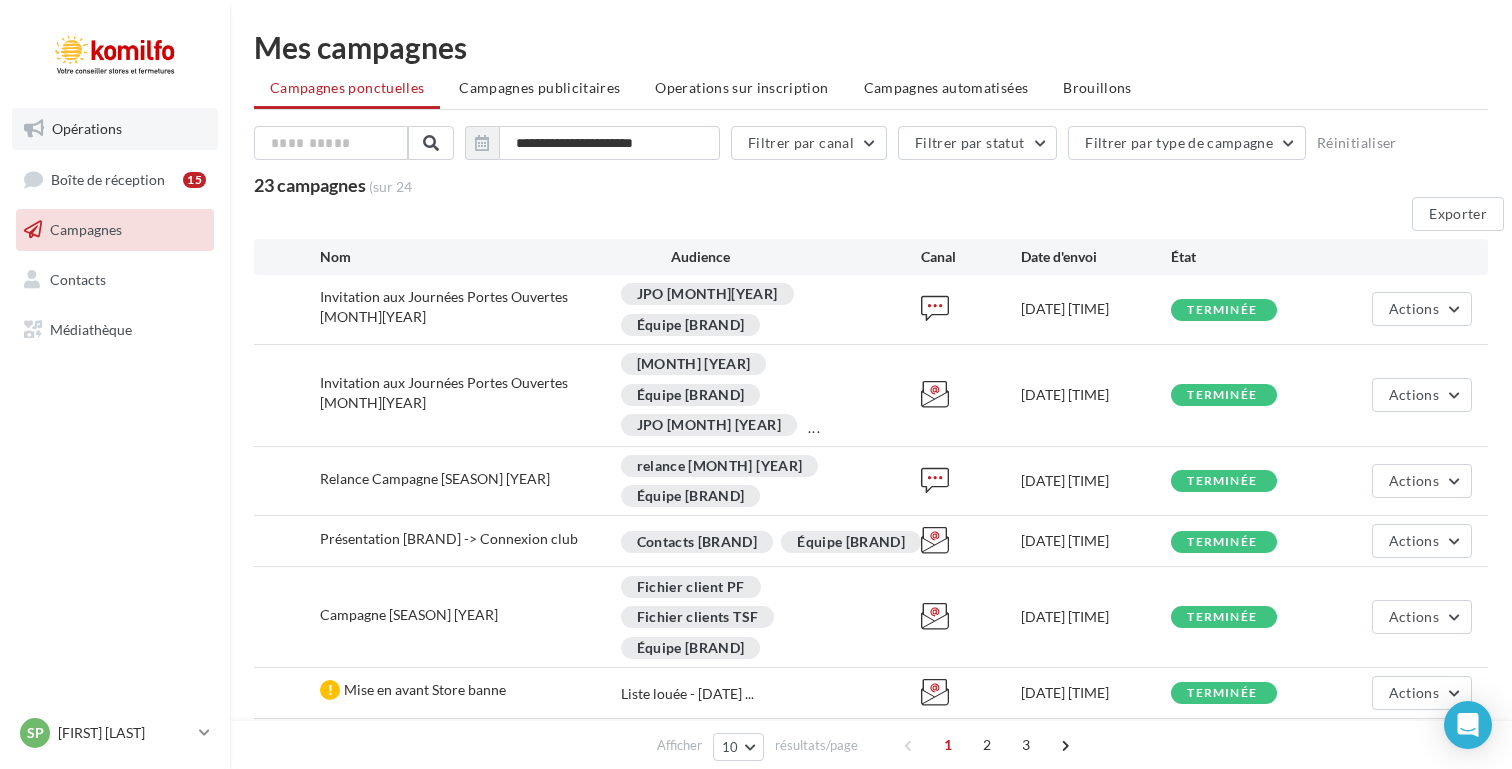click on "Opérations" at bounding box center [87, 128] 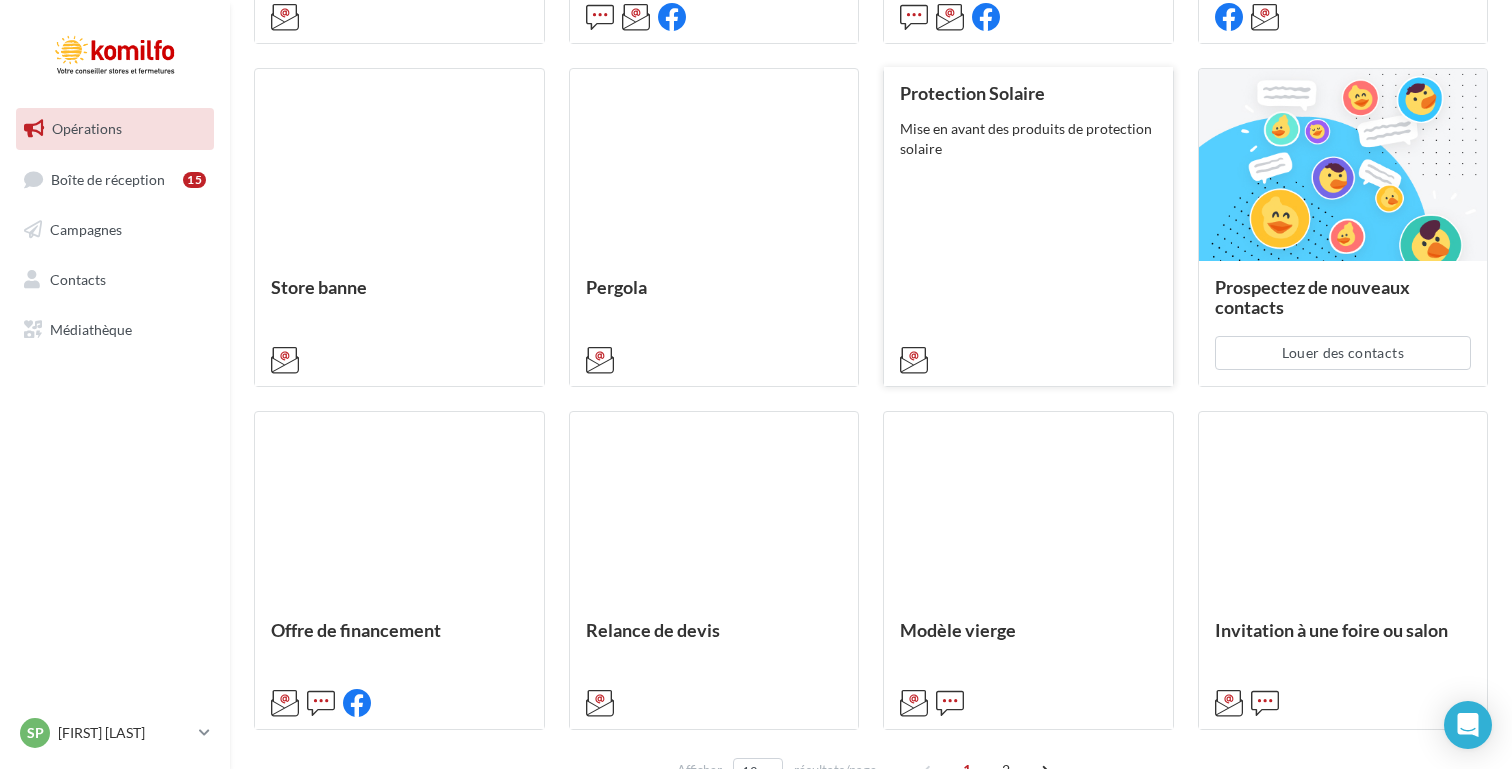scroll, scrollTop: 980, scrollLeft: 0, axis: vertical 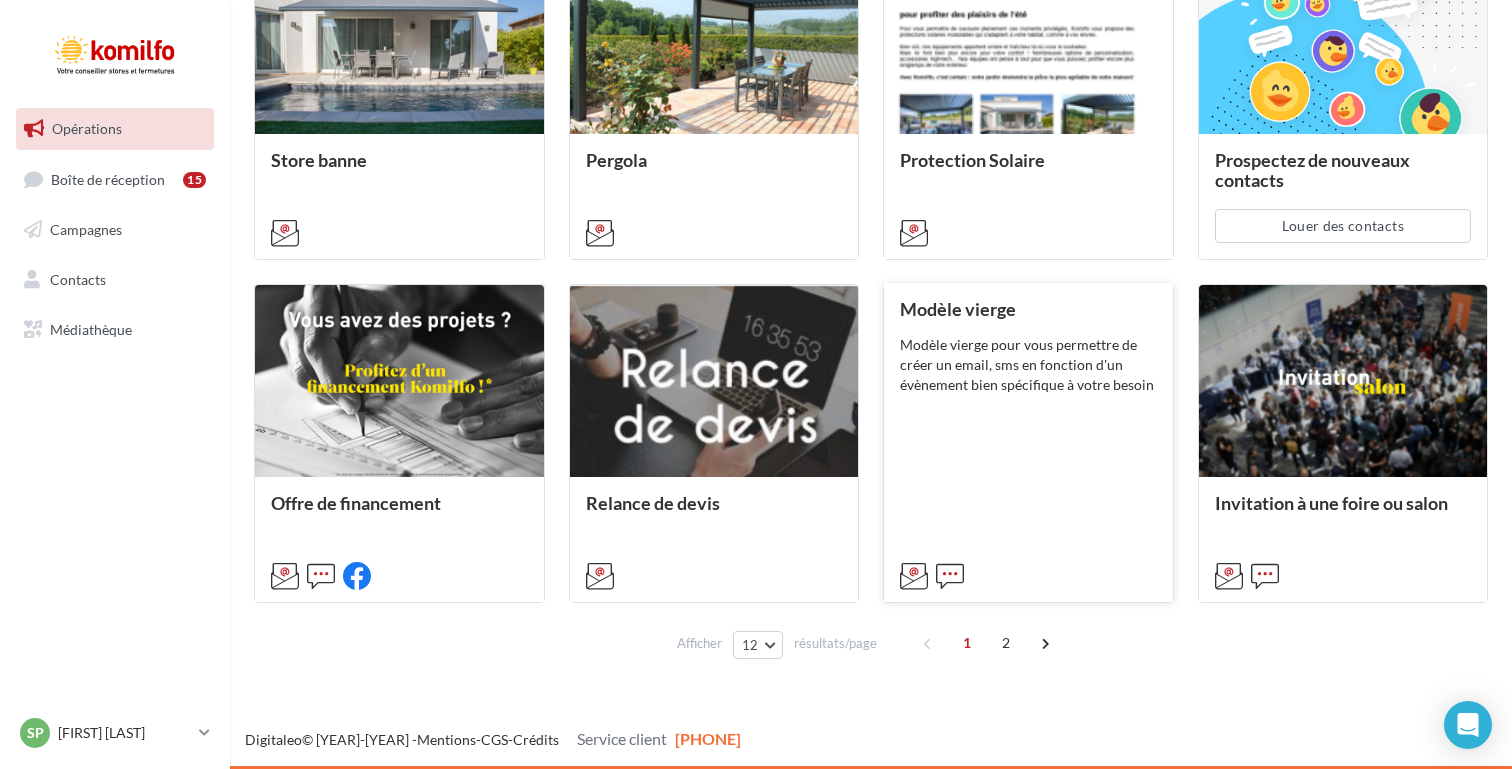 click on "Modèle vierge        Modèle vierge pour vous permettre de créer un email, sms en fonction d'un évènement bien spécifique à votre besoin" at bounding box center (714, 195) 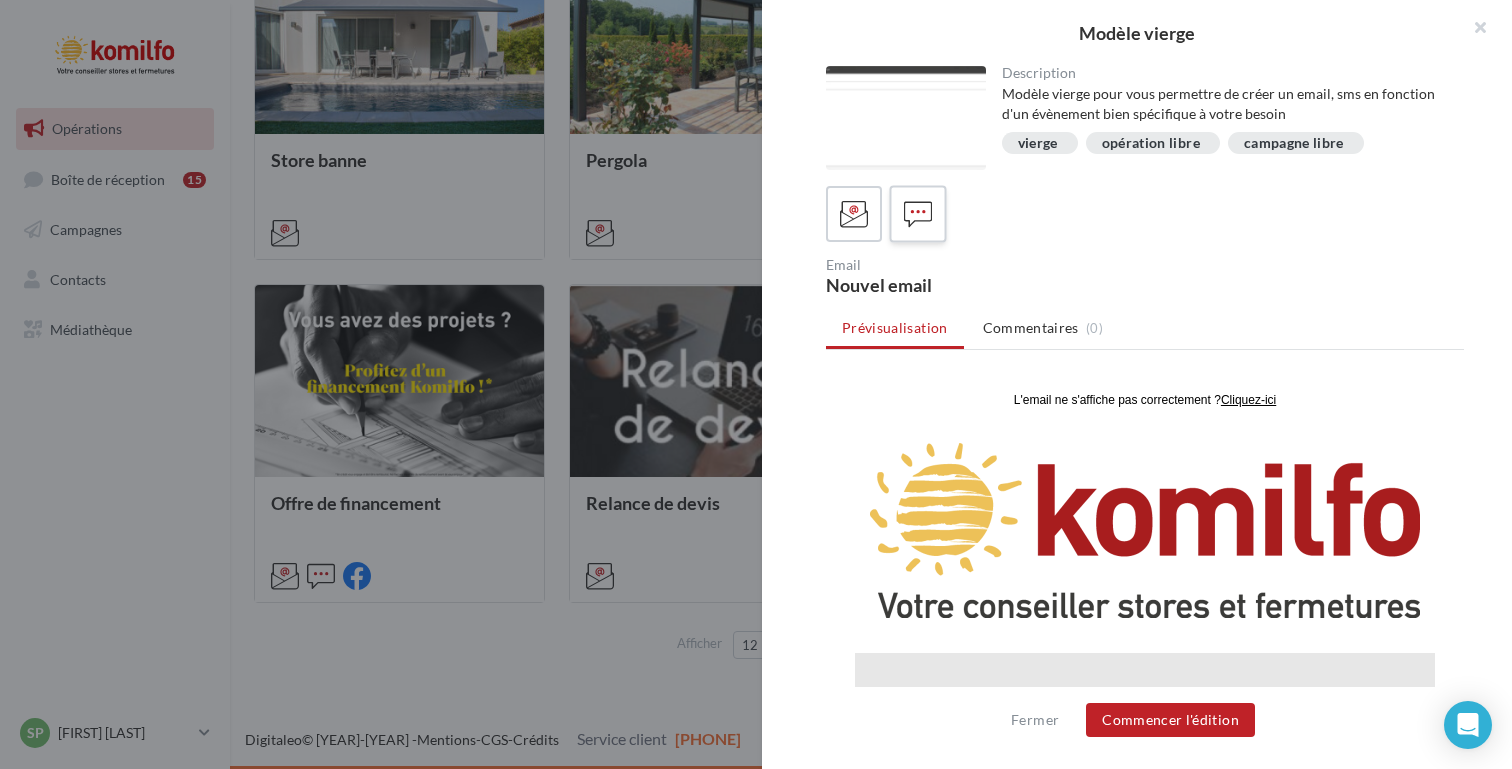 scroll, scrollTop: 0, scrollLeft: 0, axis: both 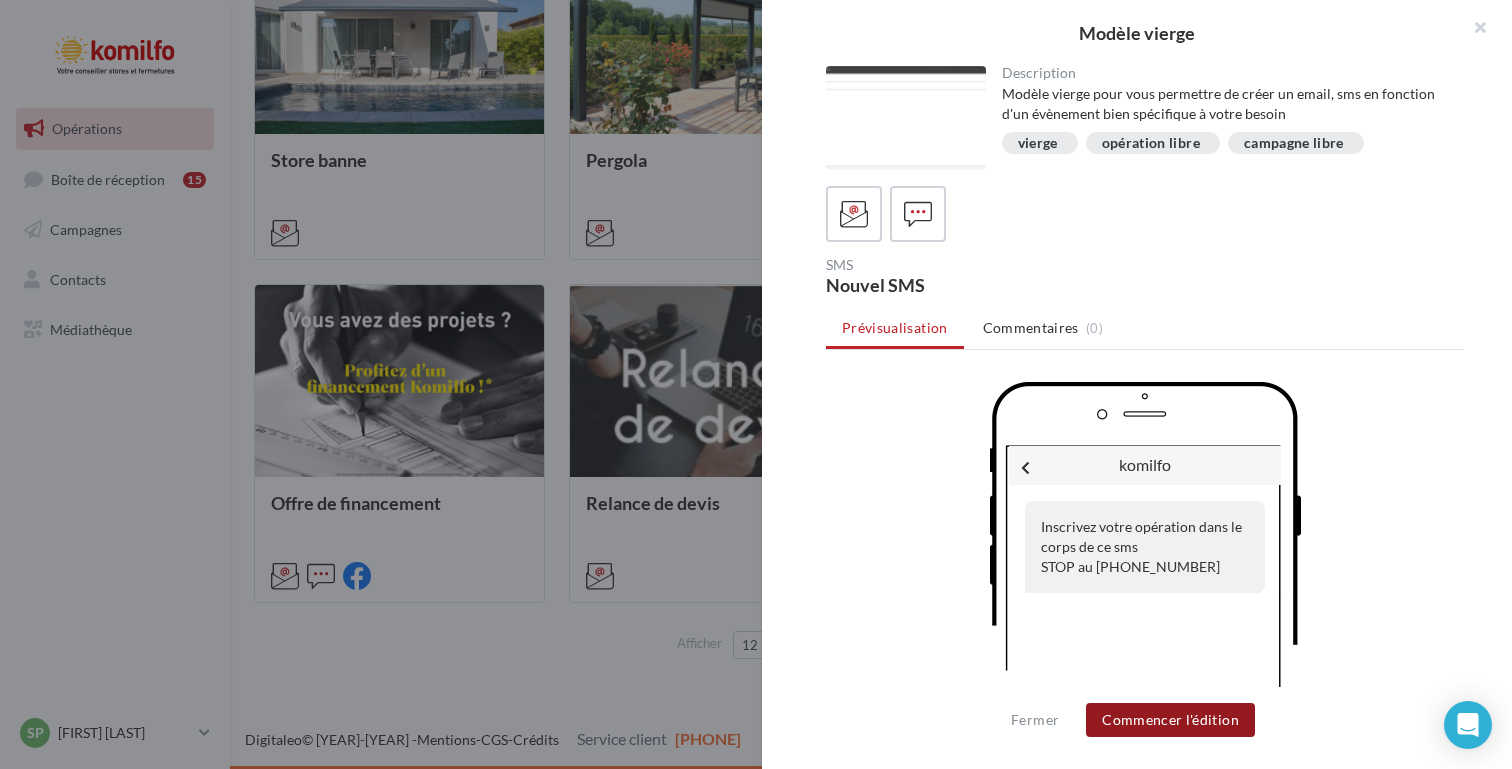 click on "Commencer l'édition" at bounding box center [1170, 720] 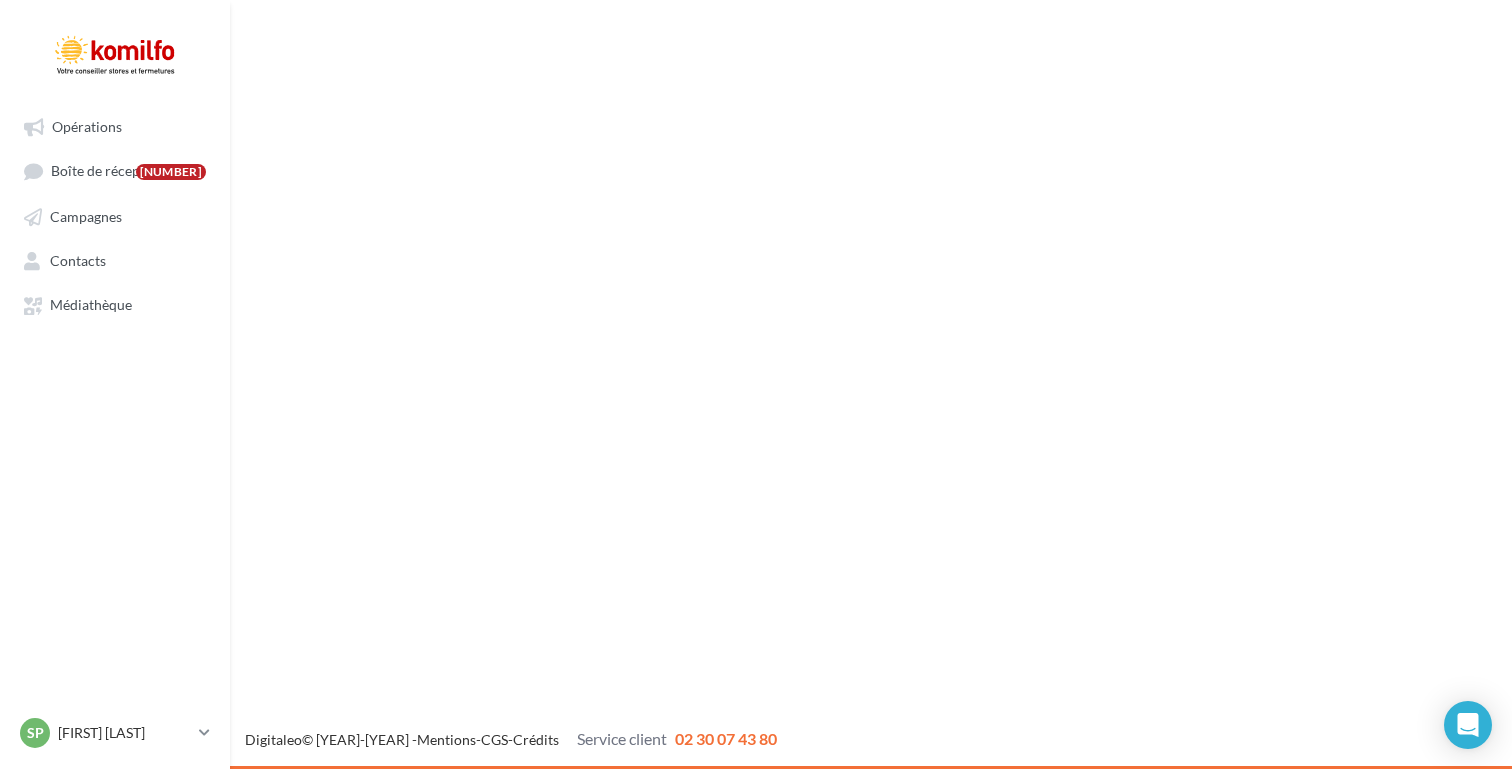 scroll, scrollTop: 0, scrollLeft: 0, axis: both 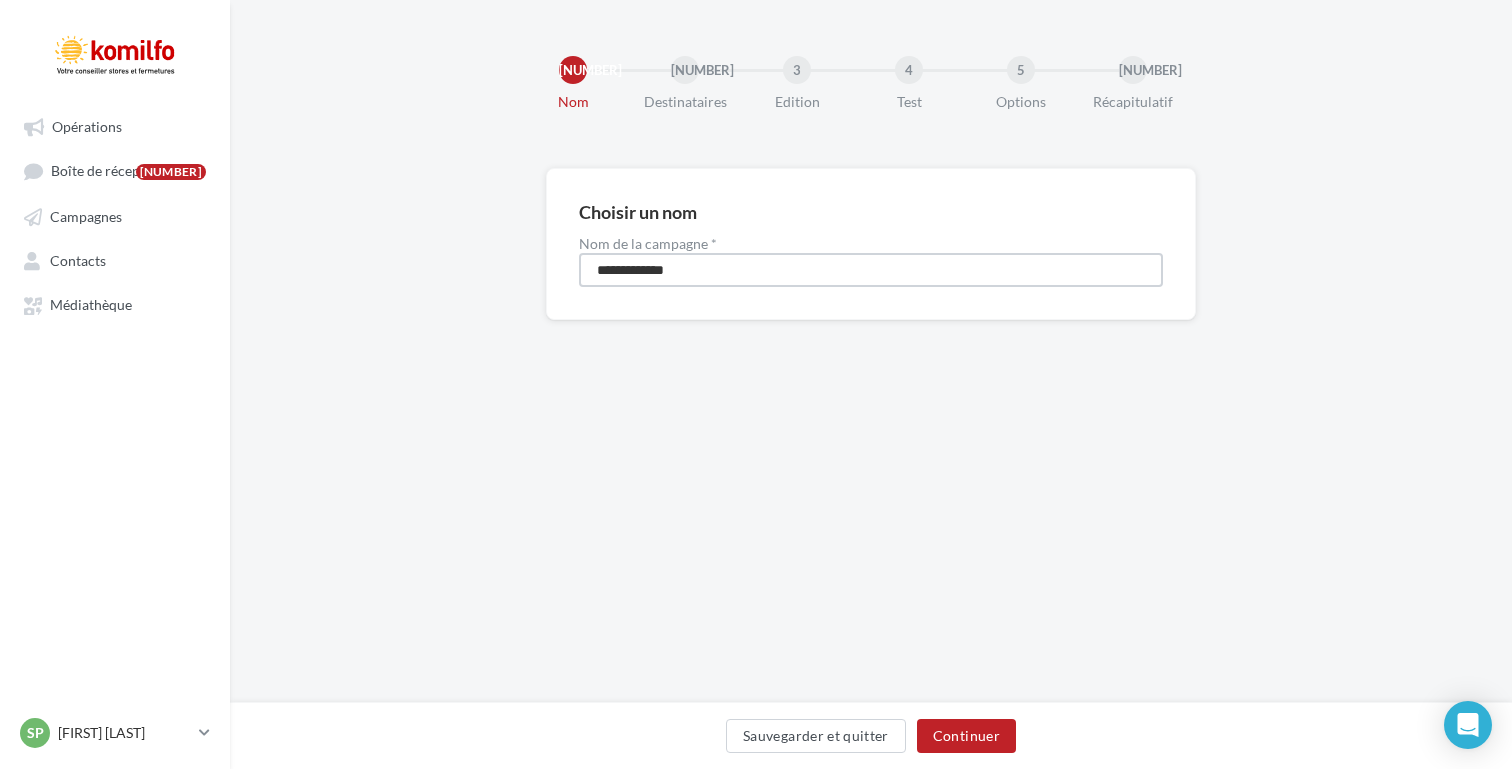 click on "**********" at bounding box center (871, 270) 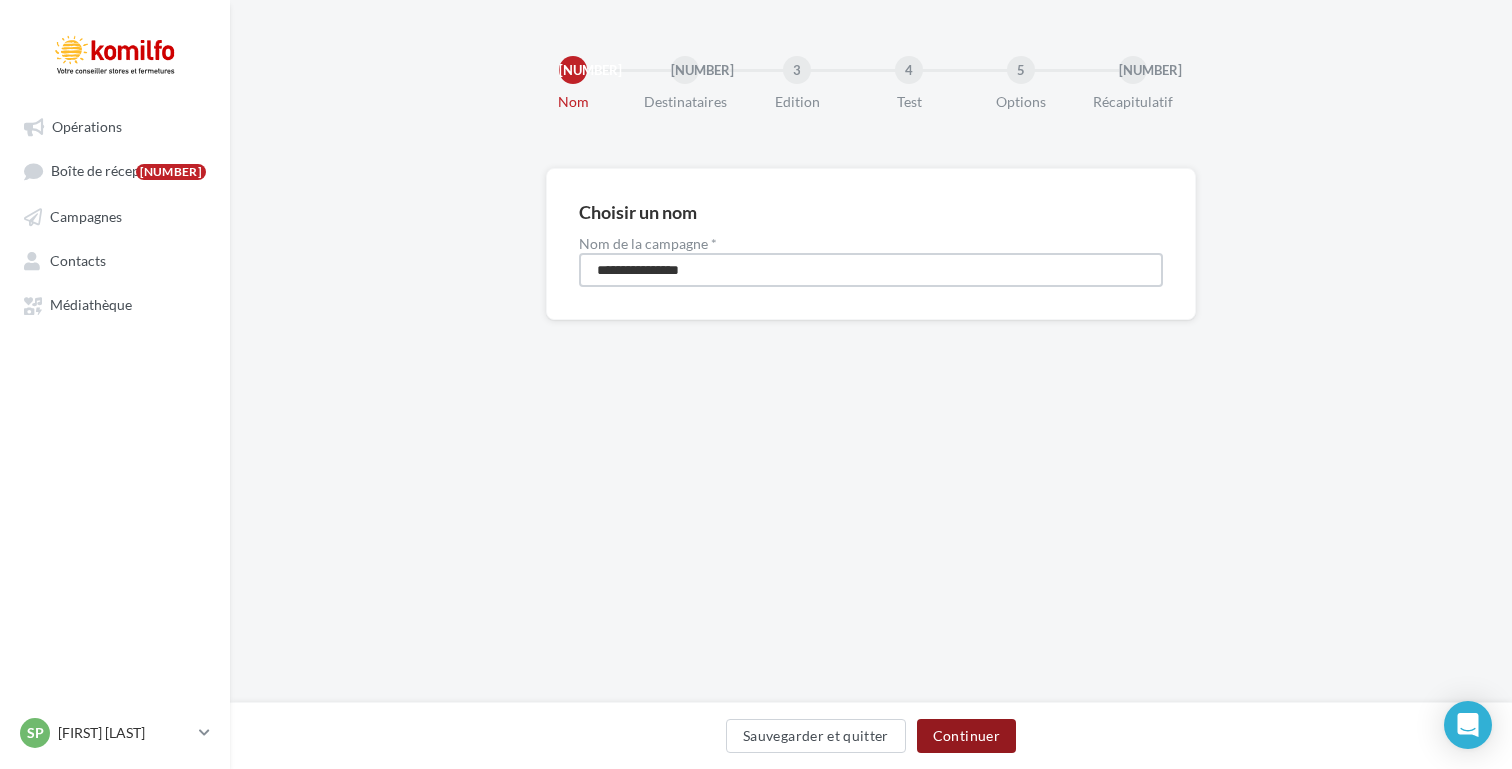 type on "**********" 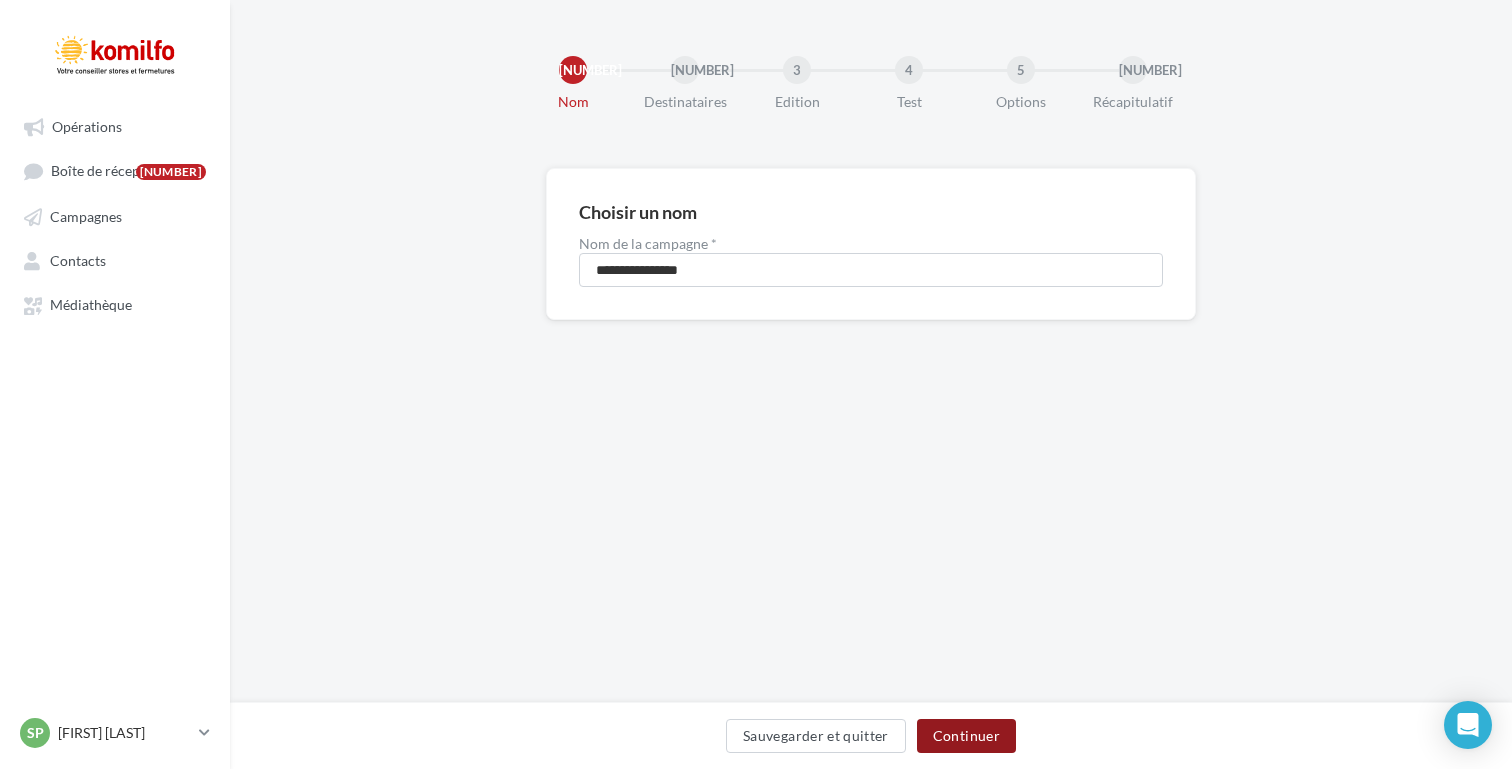 click on "Continuer" at bounding box center (966, 736) 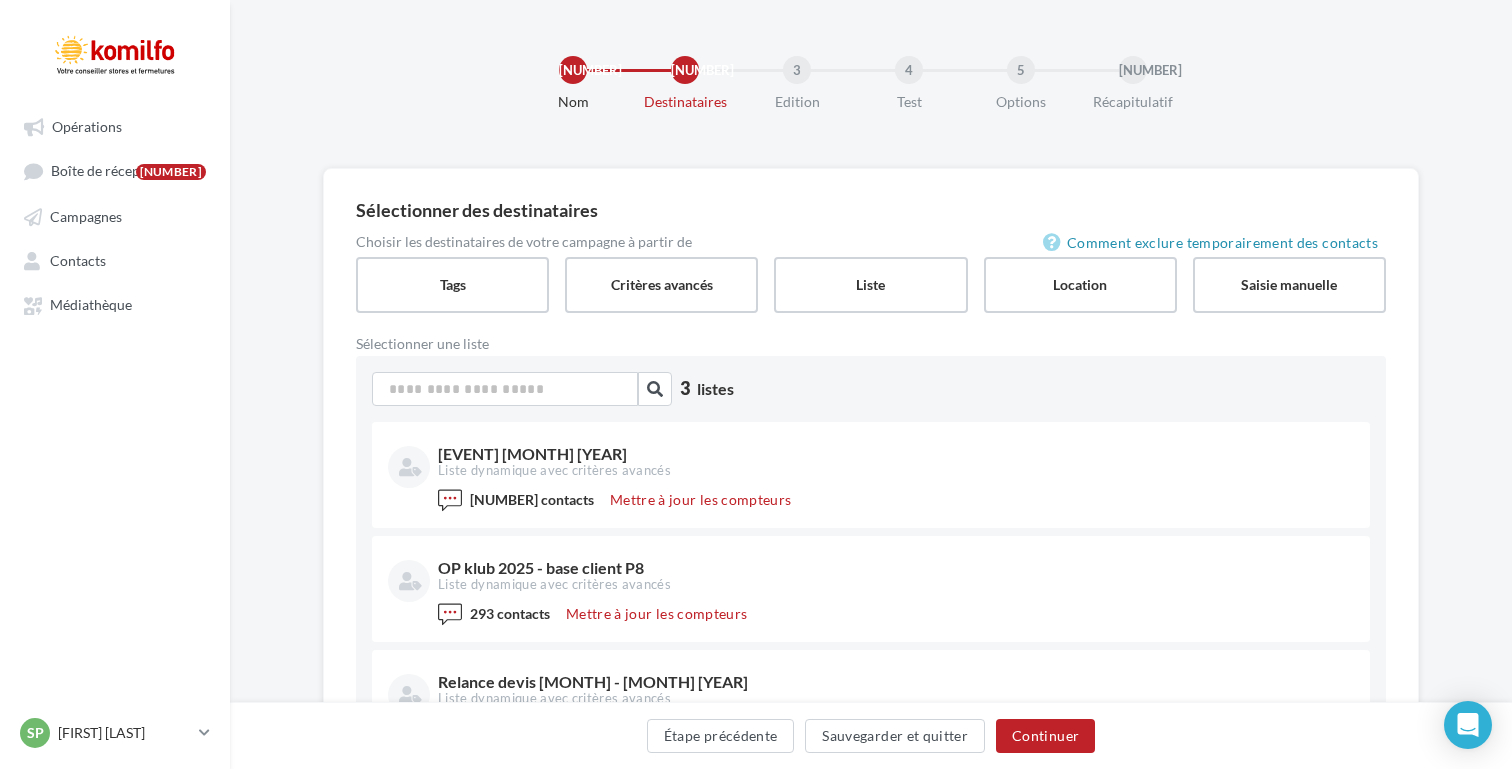 drag, startPoint x: 570, startPoint y: 364, endPoint x: 570, endPoint y: 387, distance: 23 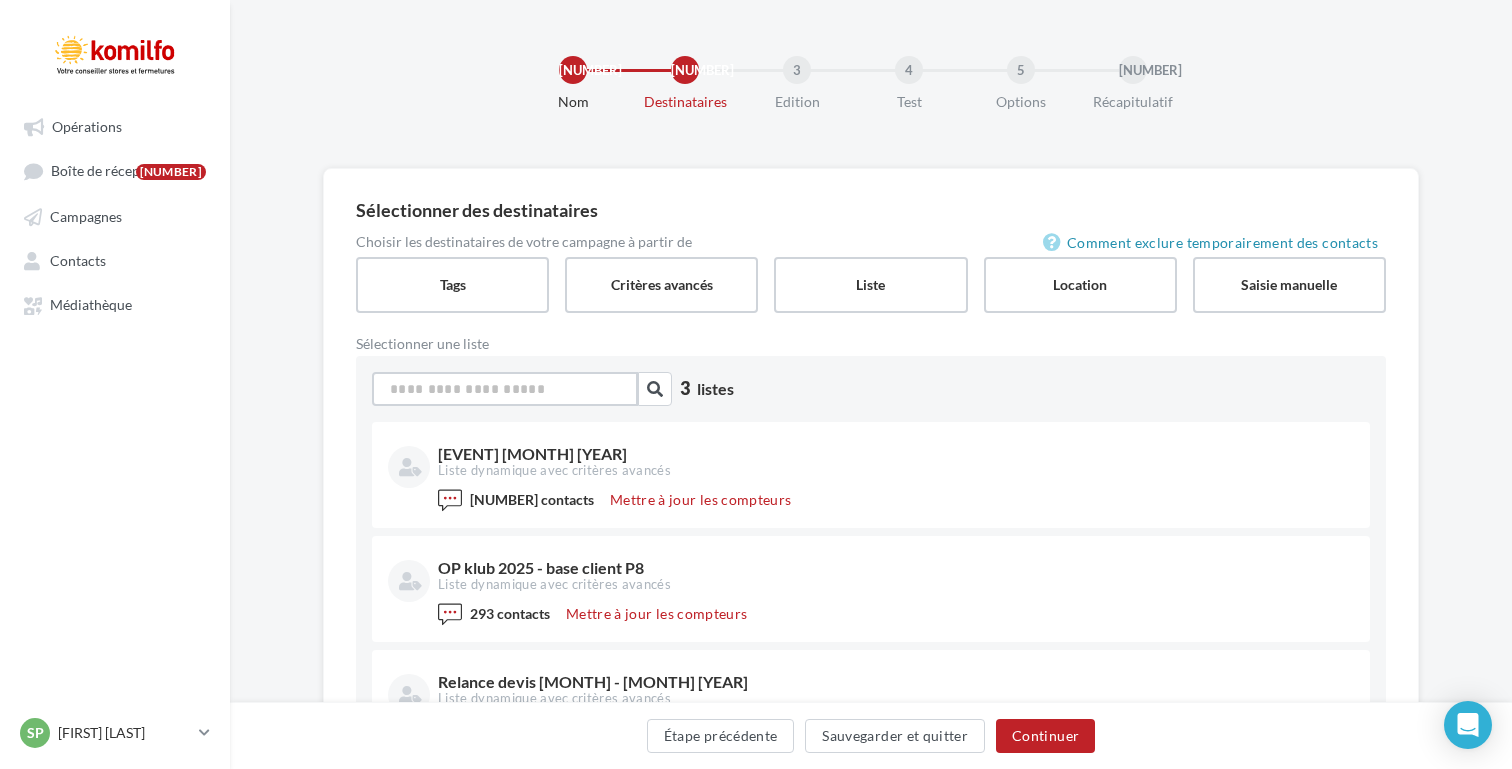click at bounding box center (505, 389) 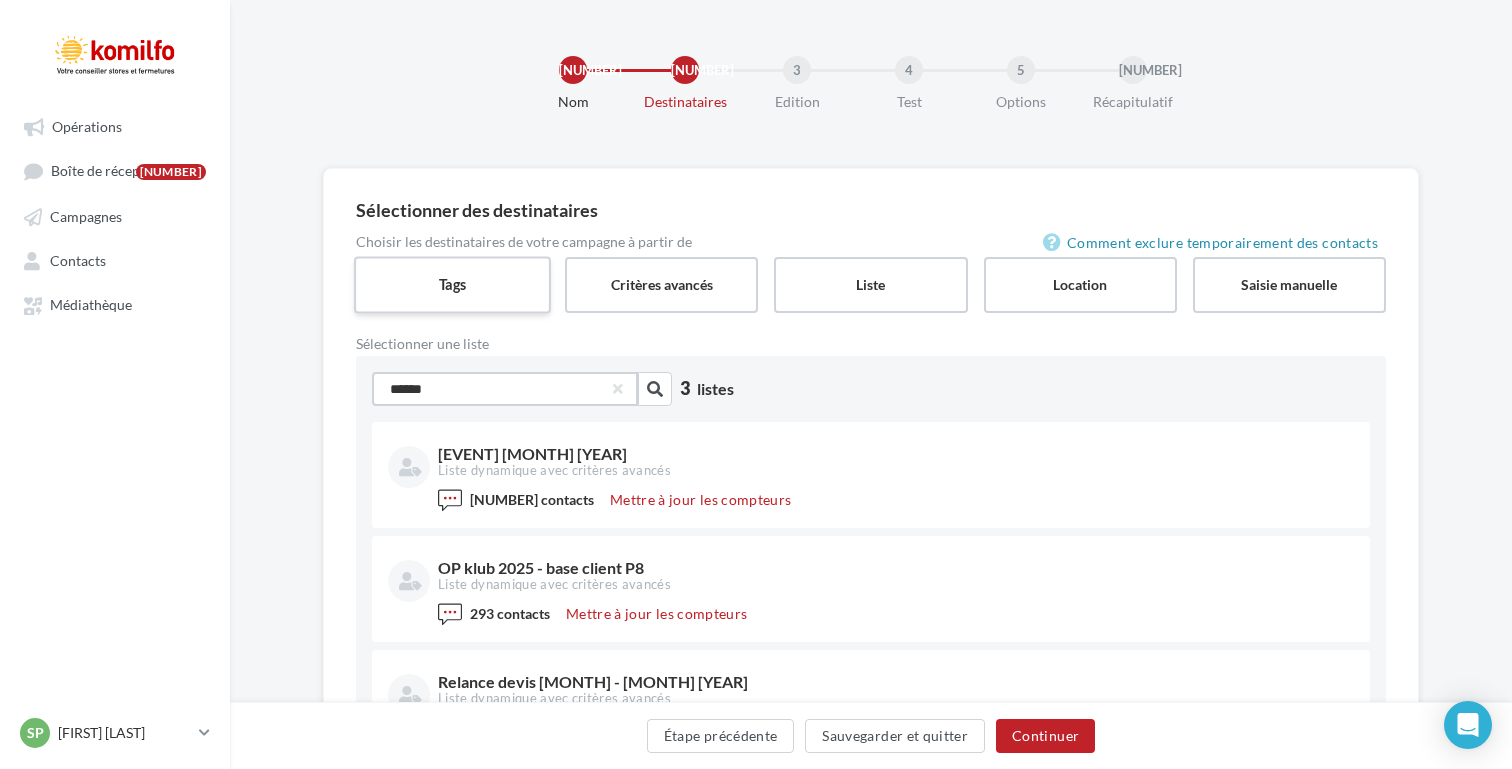 type on "******" 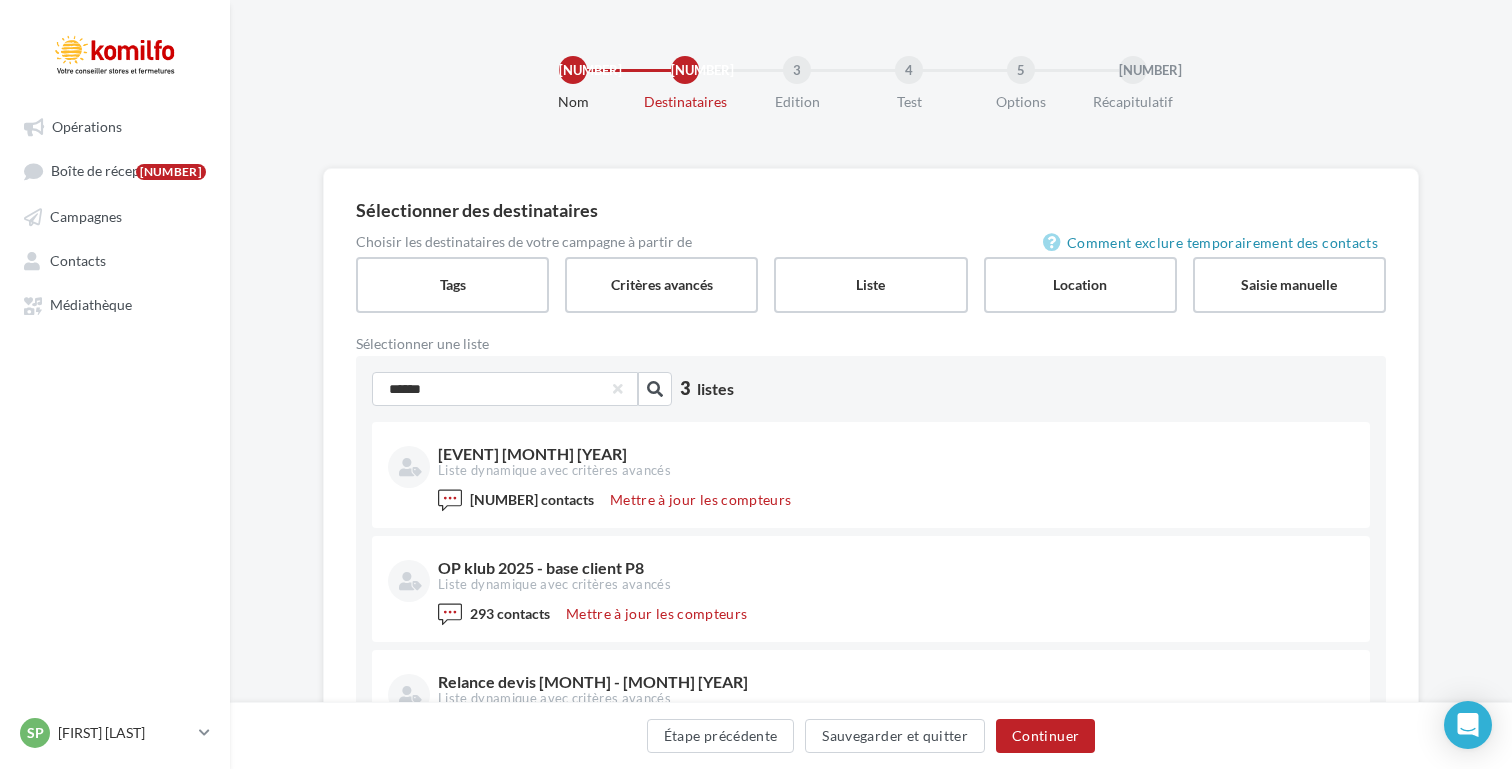 drag, startPoint x: 493, startPoint y: 279, endPoint x: 499, endPoint y: 322, distance: 43.416588 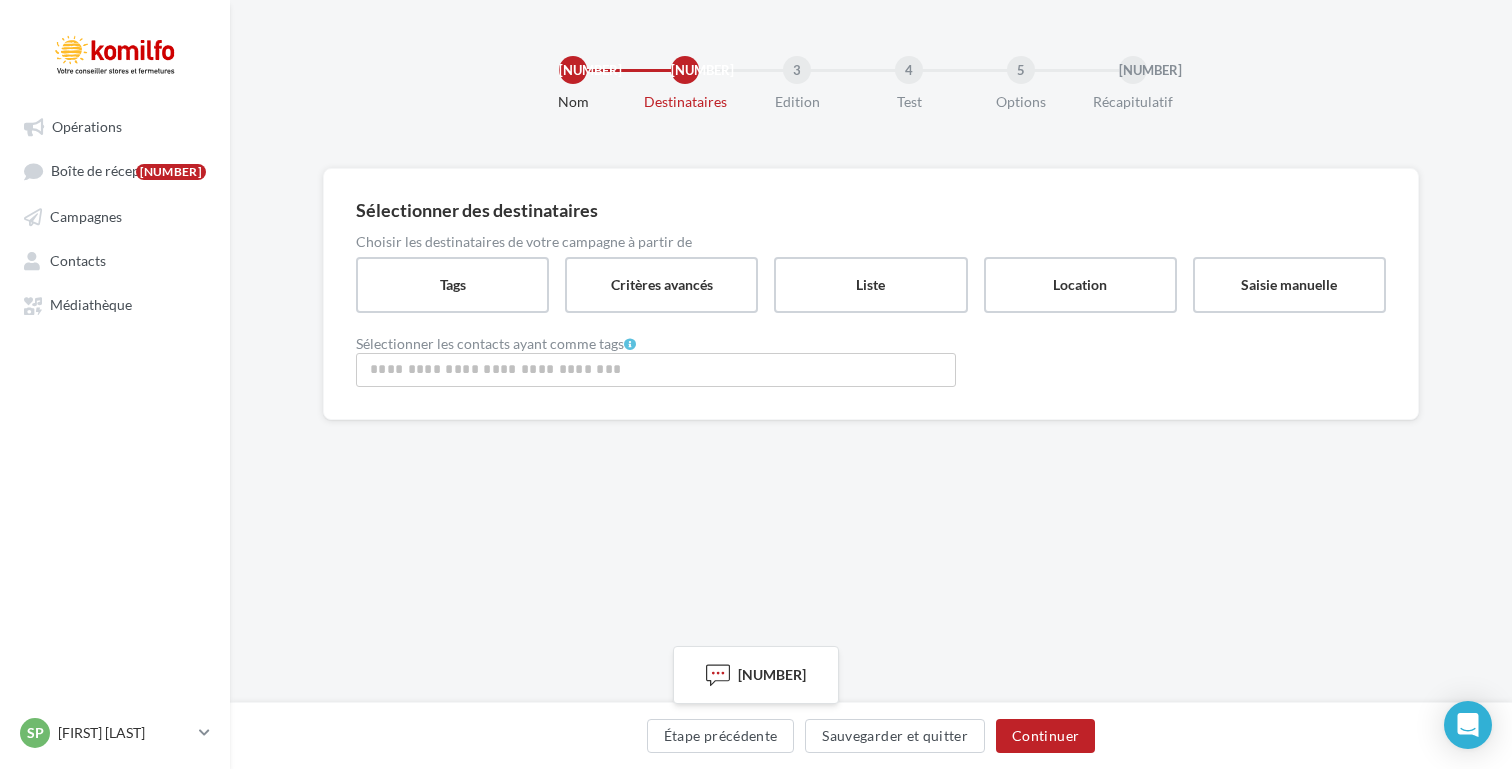 click at bounding box center [656, 369] 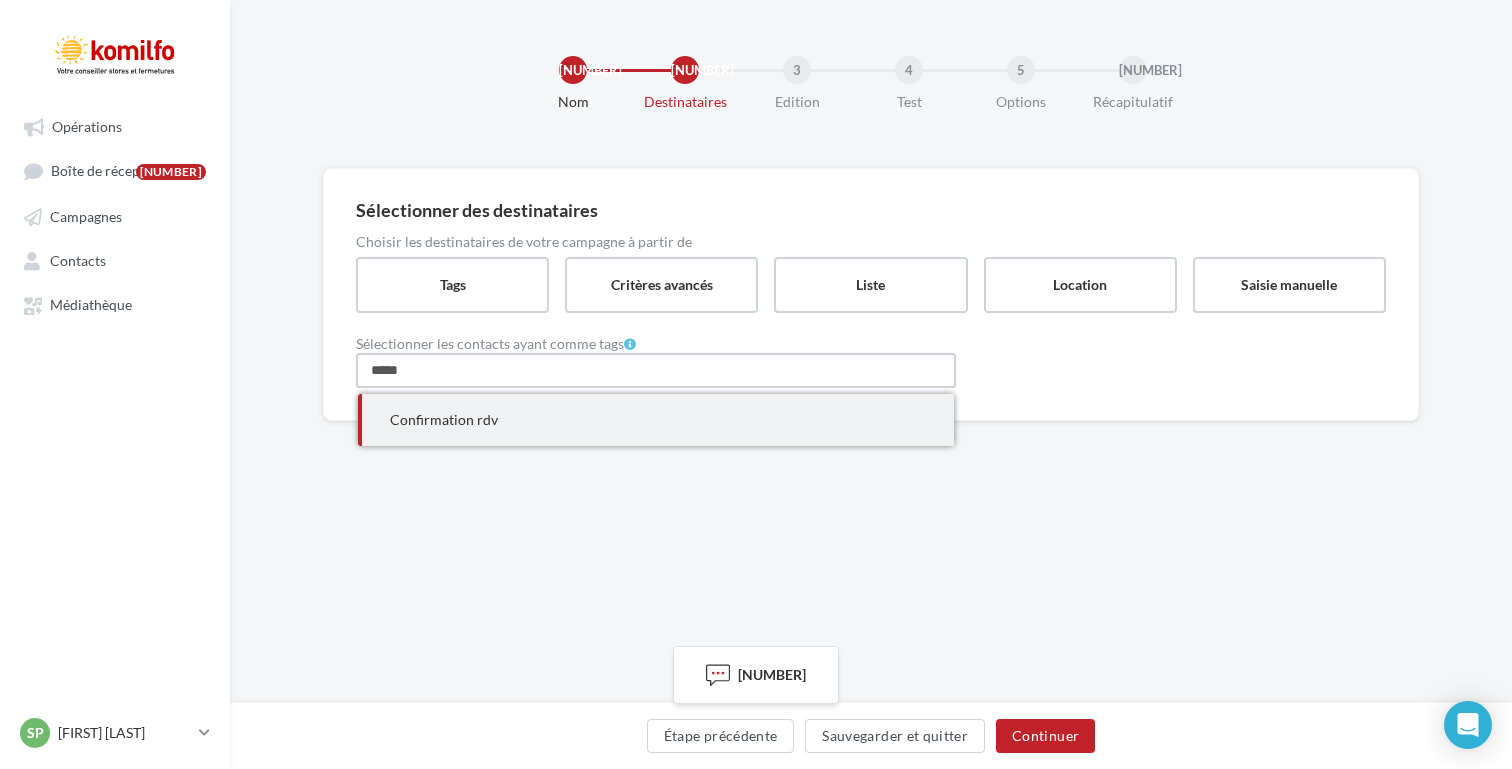 type on "*****" 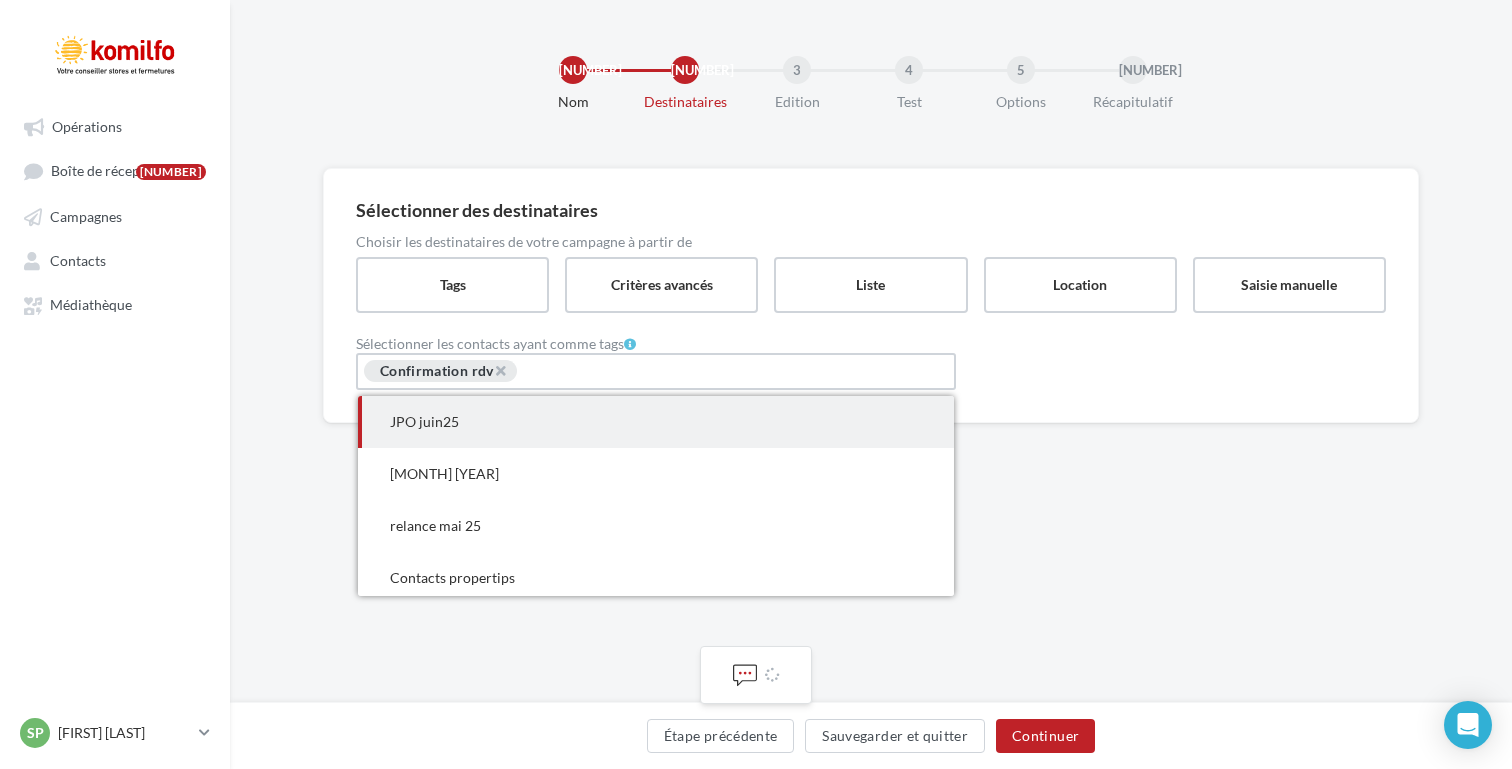 click on "Sélectionner des destinataires Choisir les destinataires de votre campagne à partir de Tags Critères avancés Liste Location Saisie manuelle Sélectionner une liste ****** 3 listes JPO JAN 25 Liste dynamique avec critères avancés 78 contacts Mettre à jour les compteurs OP klub 2025 - base client P8 Liste dynamique avec critères avancés 293 contacts Mettre à jour les compteurs Relance devis jan - oct 24 Liste dynamique avec critères avancés 76 contacts Mettre à jour les compteurs Sélectionner les contacts ayant comme tags  ×   Confirmation rdv JPO juin25Juin 2025 relance mai 25 Contacts propertips JPO MARS 25 - 2 JPO MARS 25 Avis client Équipe [BRAND] JPO JAN 25 Fichier clients TSF Fichier client PF OP hiver 2024 jpo 2 Relance devis client fev - sept 24 CLIENT OP AUTOMNE 24 CLIENT OP ÉTÉ Aucun tag ne correspond à votre recherche.   Sélectionner une liste louée   4 rented lists   Louer des contacts       Déjà utilisée Liste louée - 16/04/2025 11:59 490 Date de location" at bounding box center [871, 327] 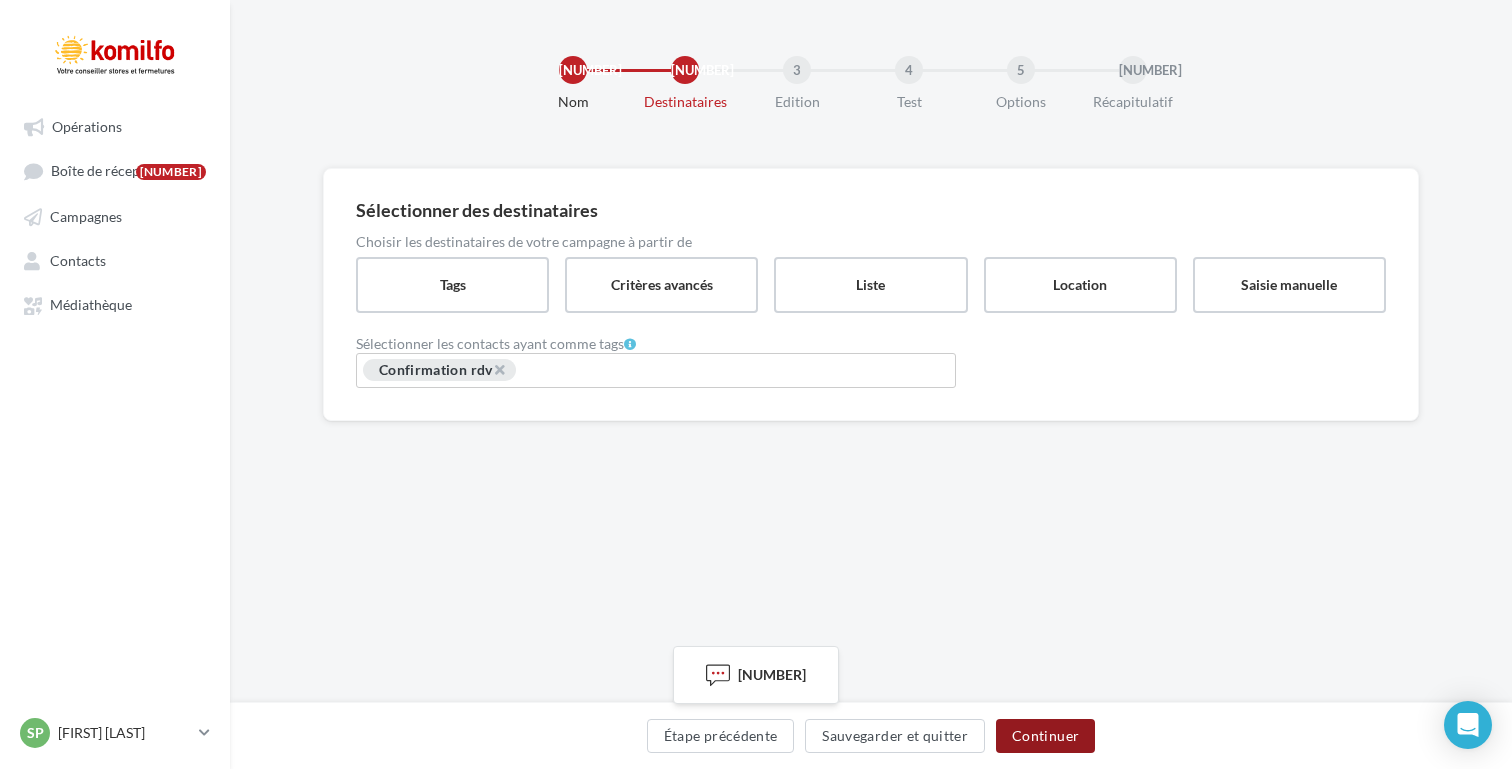 click on "Continuer" at bounding box center [1045, 736] 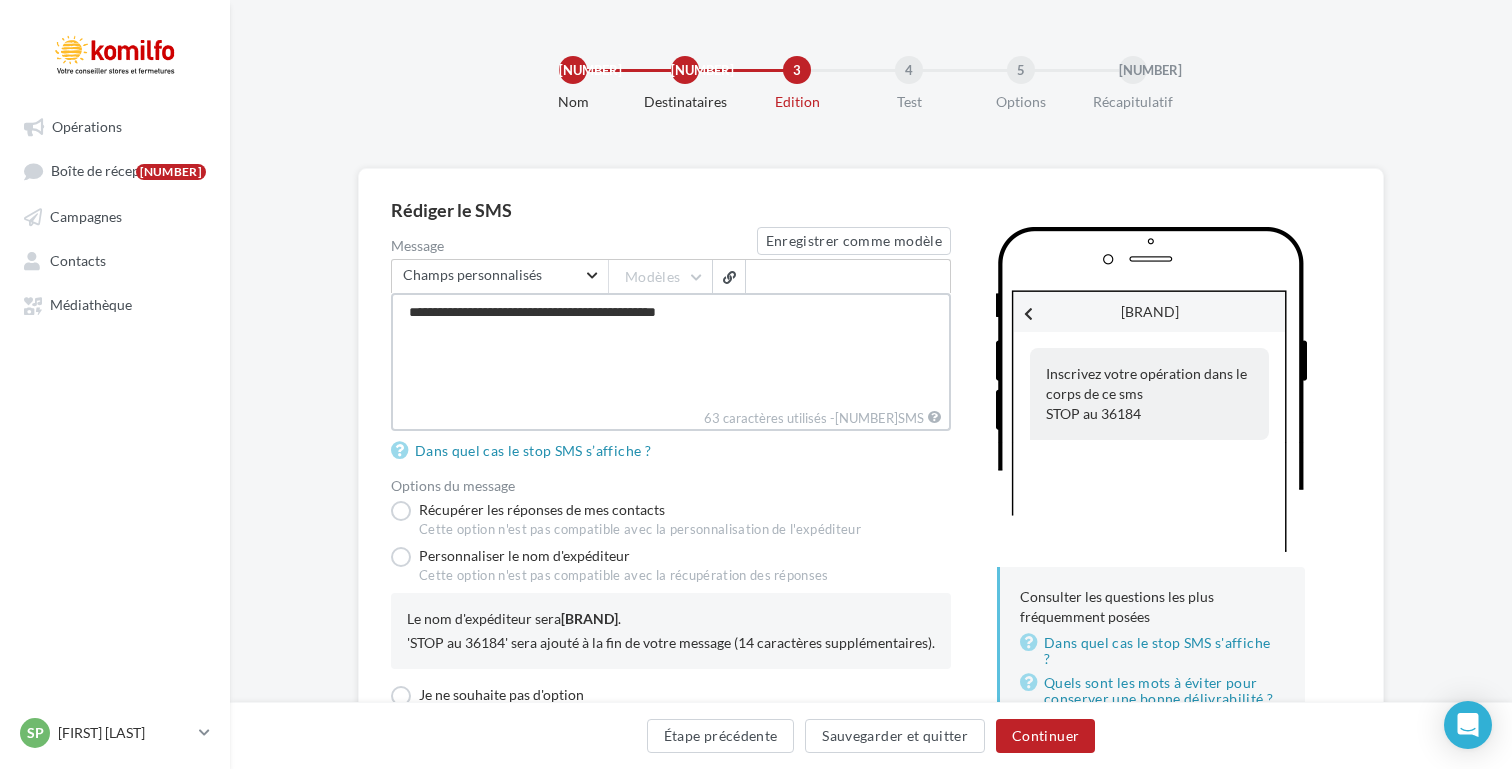 click on "**********" at bounding box center (671, 350) 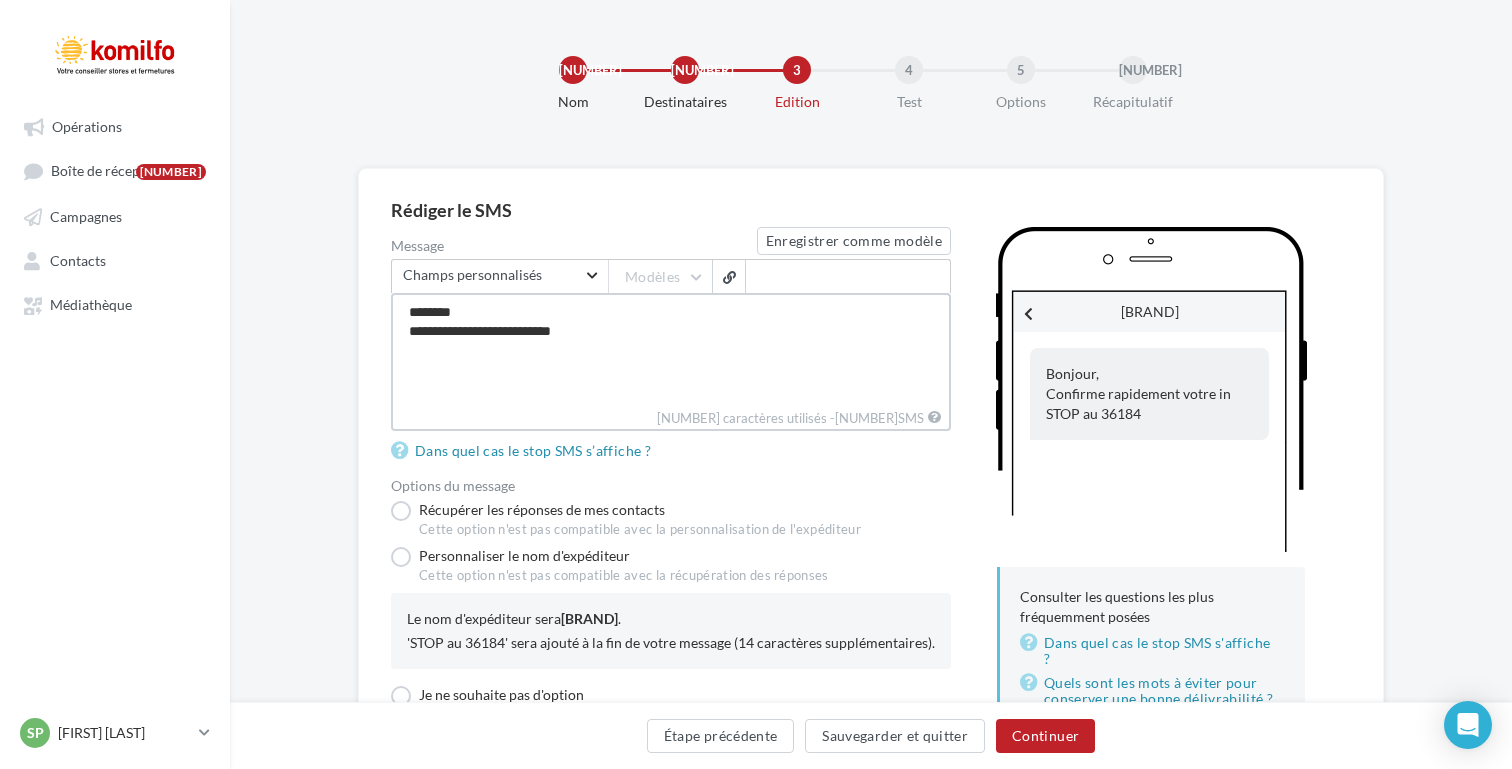 click on "**********" at bounding box center [671, 350] 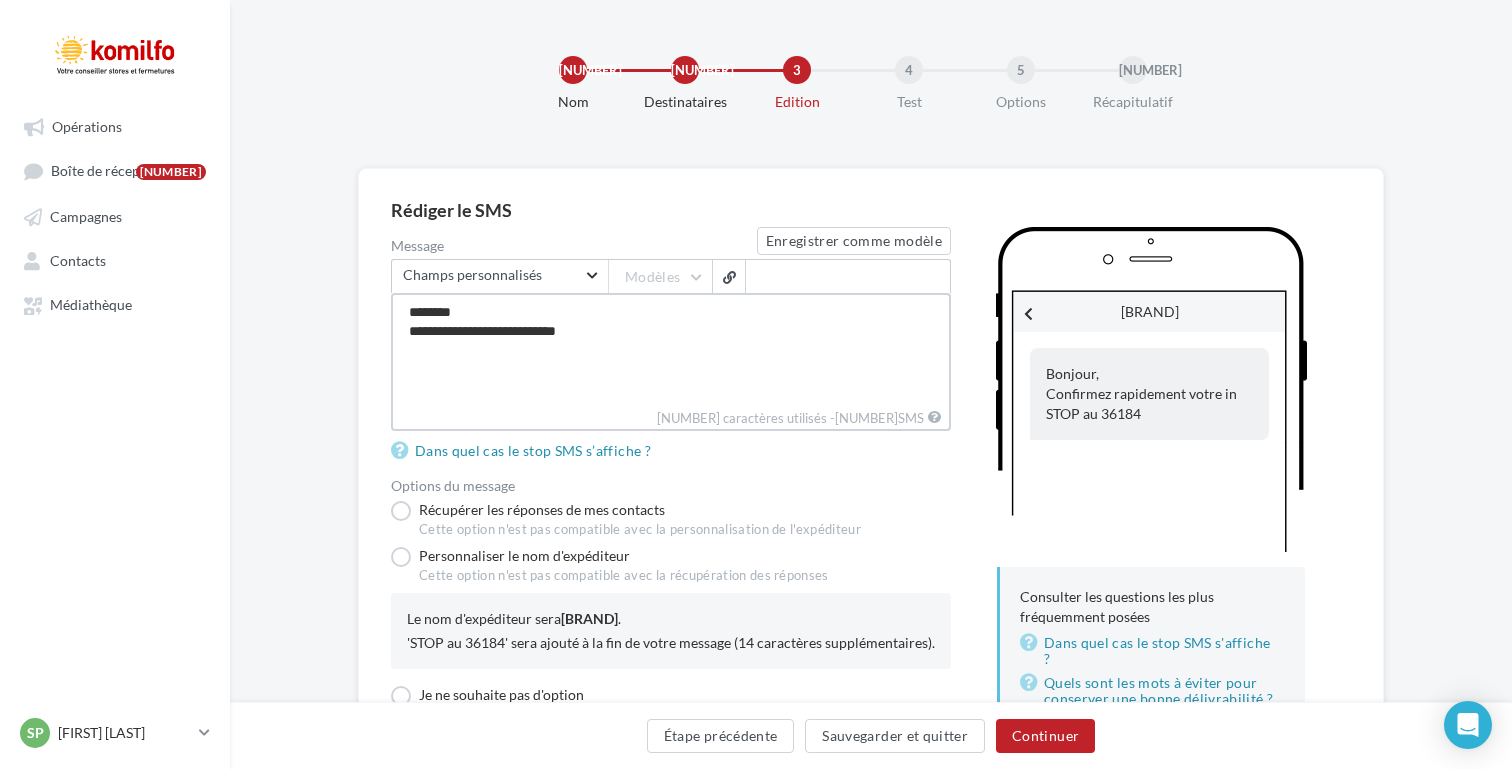 click on "**********" at bounding box center [671, 350] 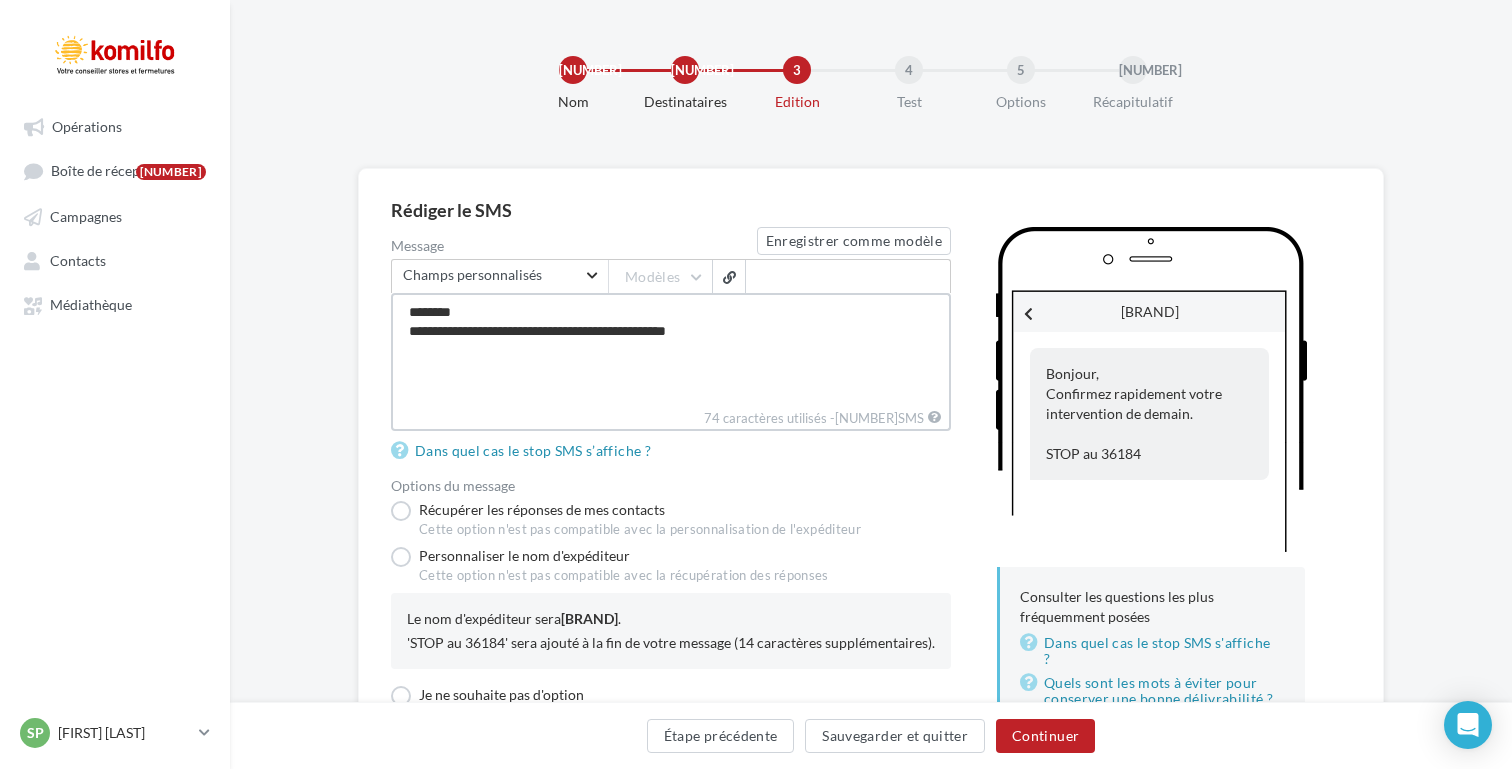 click on "**********" at bounding box center [671, 350] 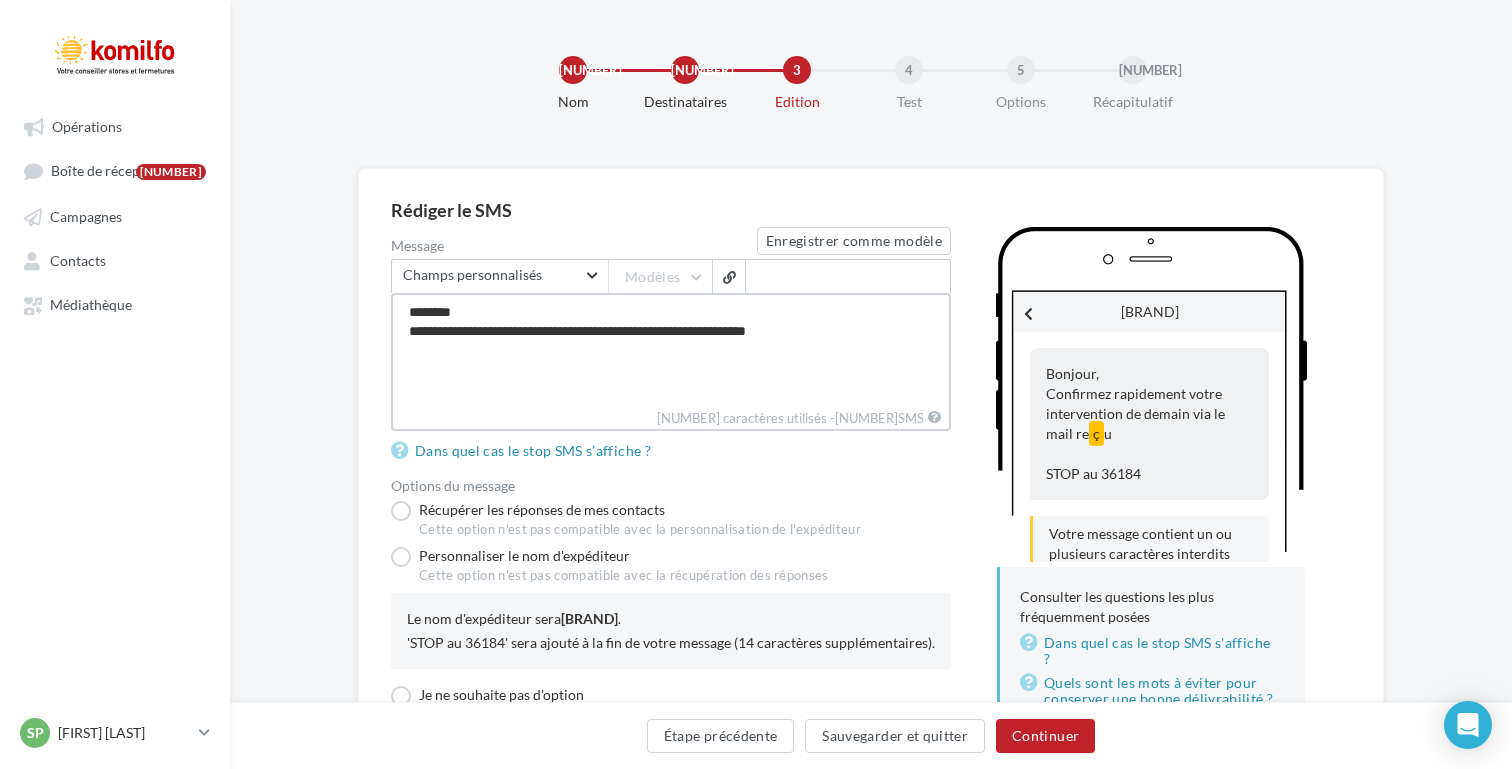 click on "**********" at bounding box center (671, 350) 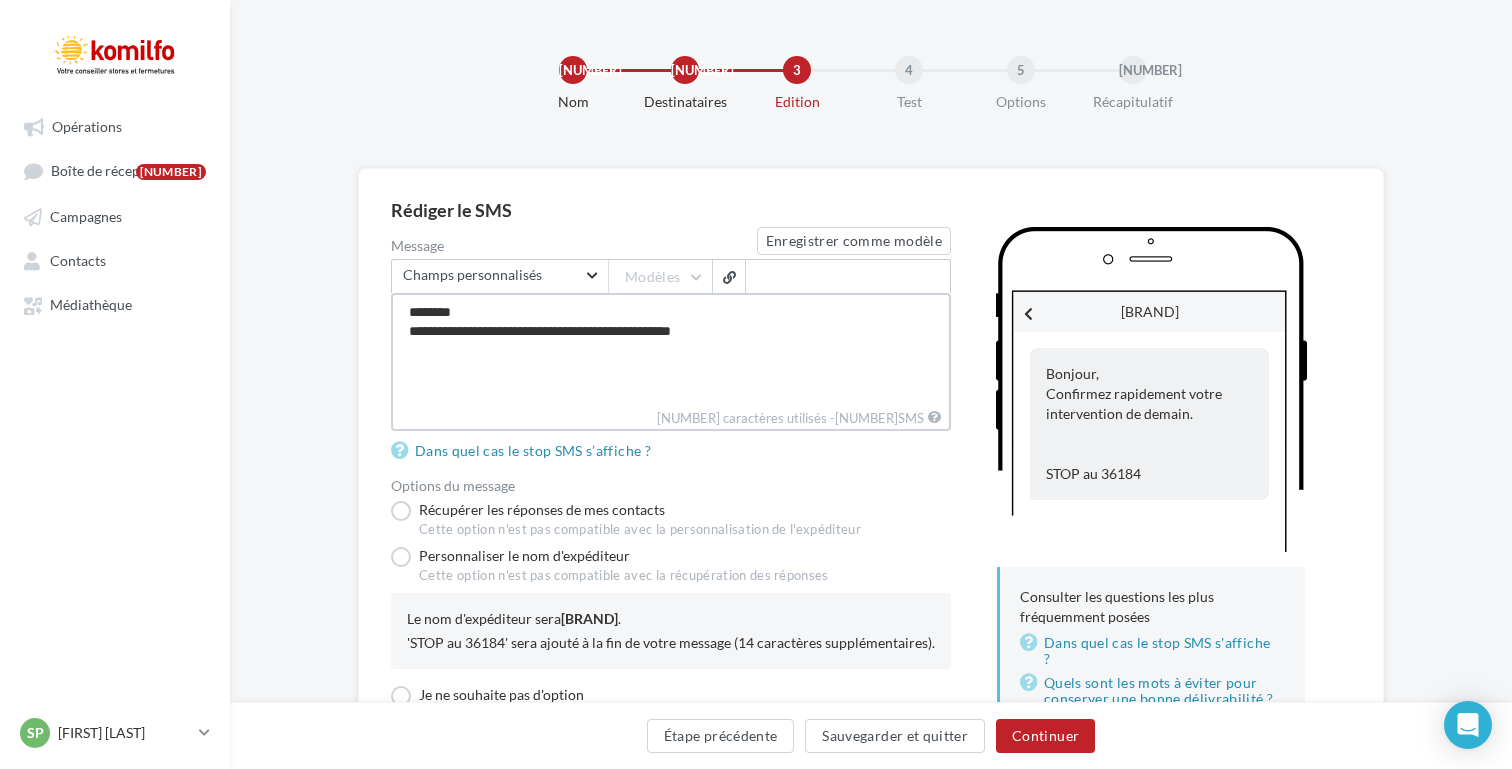 drag, startPoint x: 556, startPoint y: 331, endPoint x: 394, endPoint y: 336, distance: 162.07715 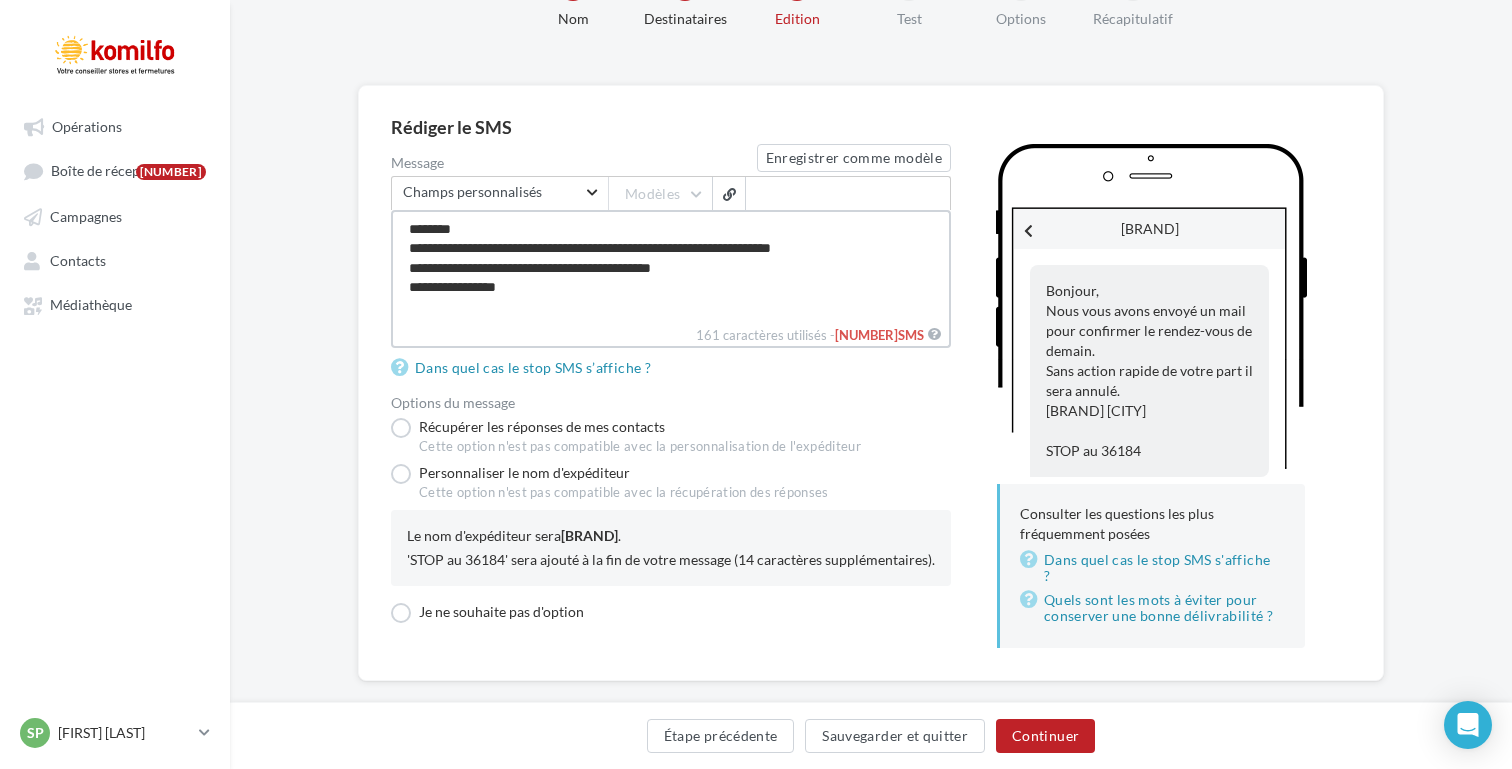 scroll, scrollTop: 93, scrollLeft: 0, axis: vertical 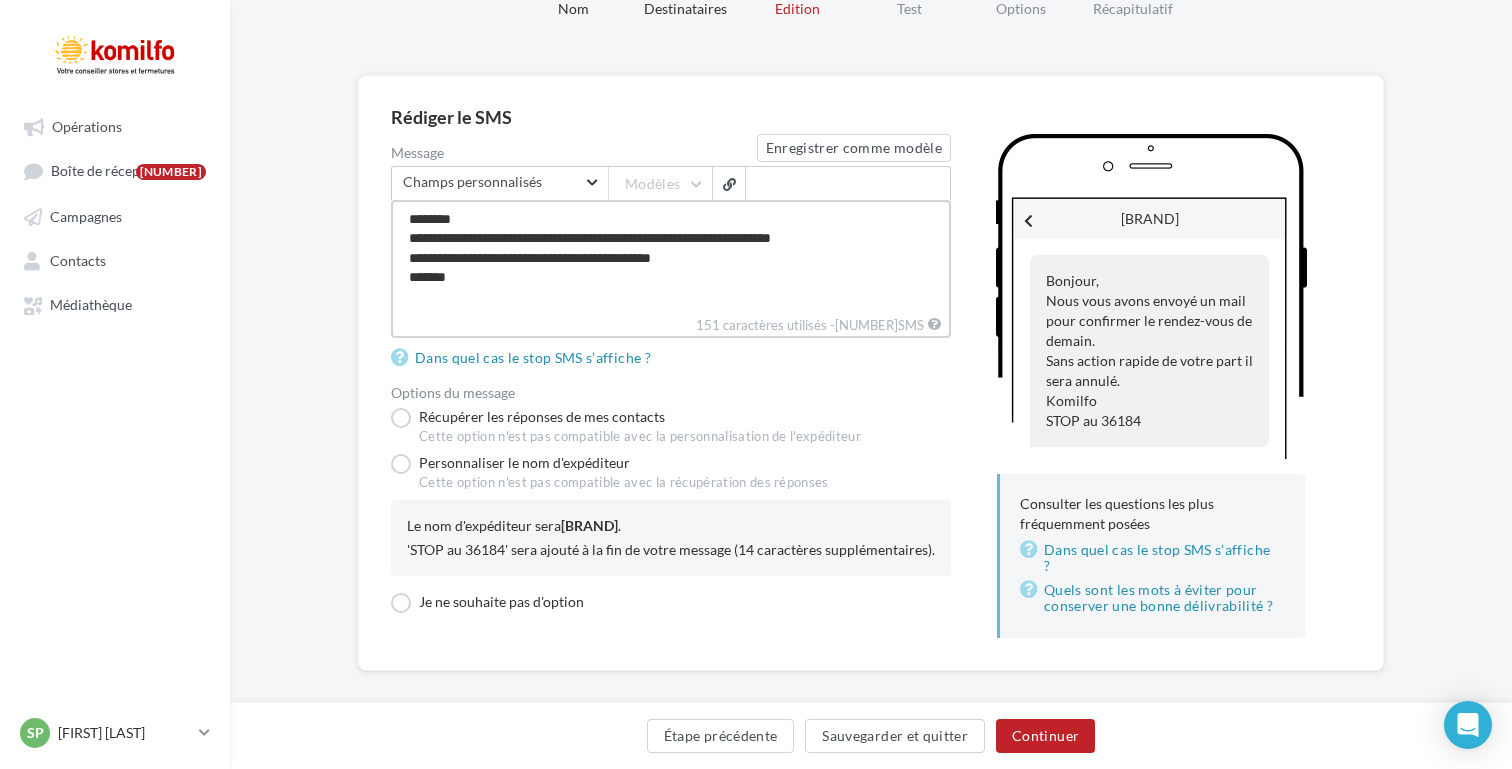 click on "**********" at bounding box center [671, 257] 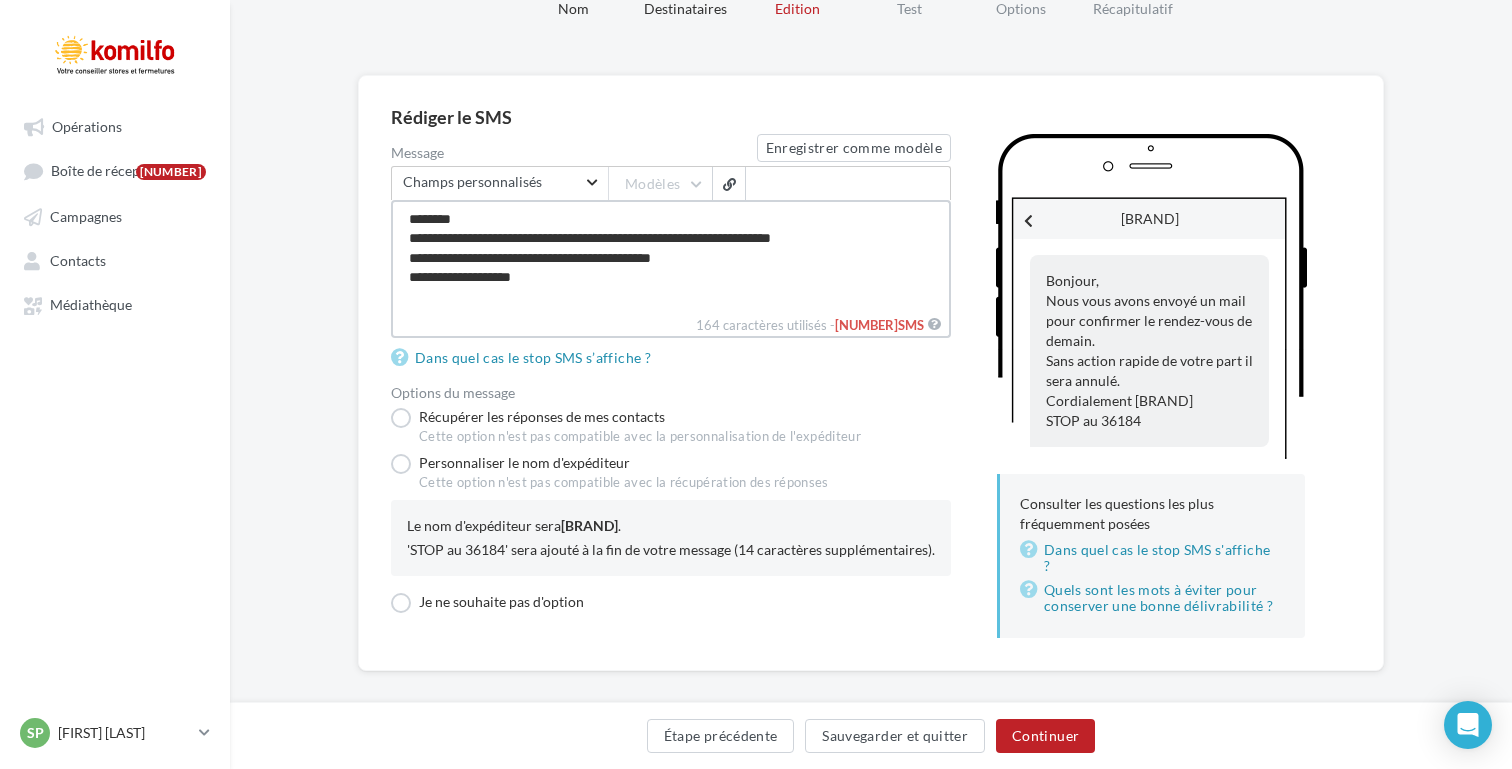 click on "**********" at bounding box center (671, 257) 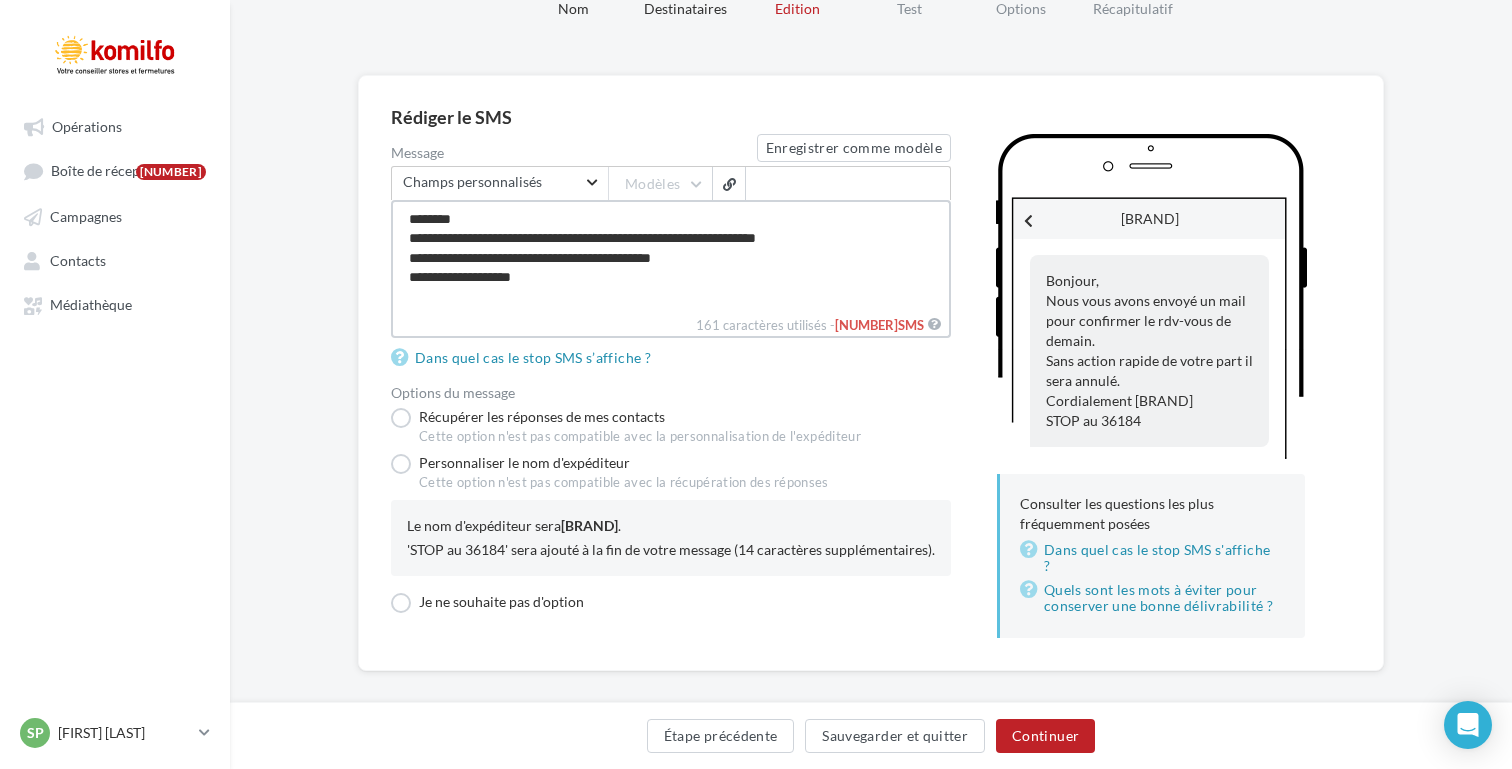 drag, startPoint x: 768, startPoint y: 237, endPoint x: 737, endPoint y: 238, distance: 31.016125 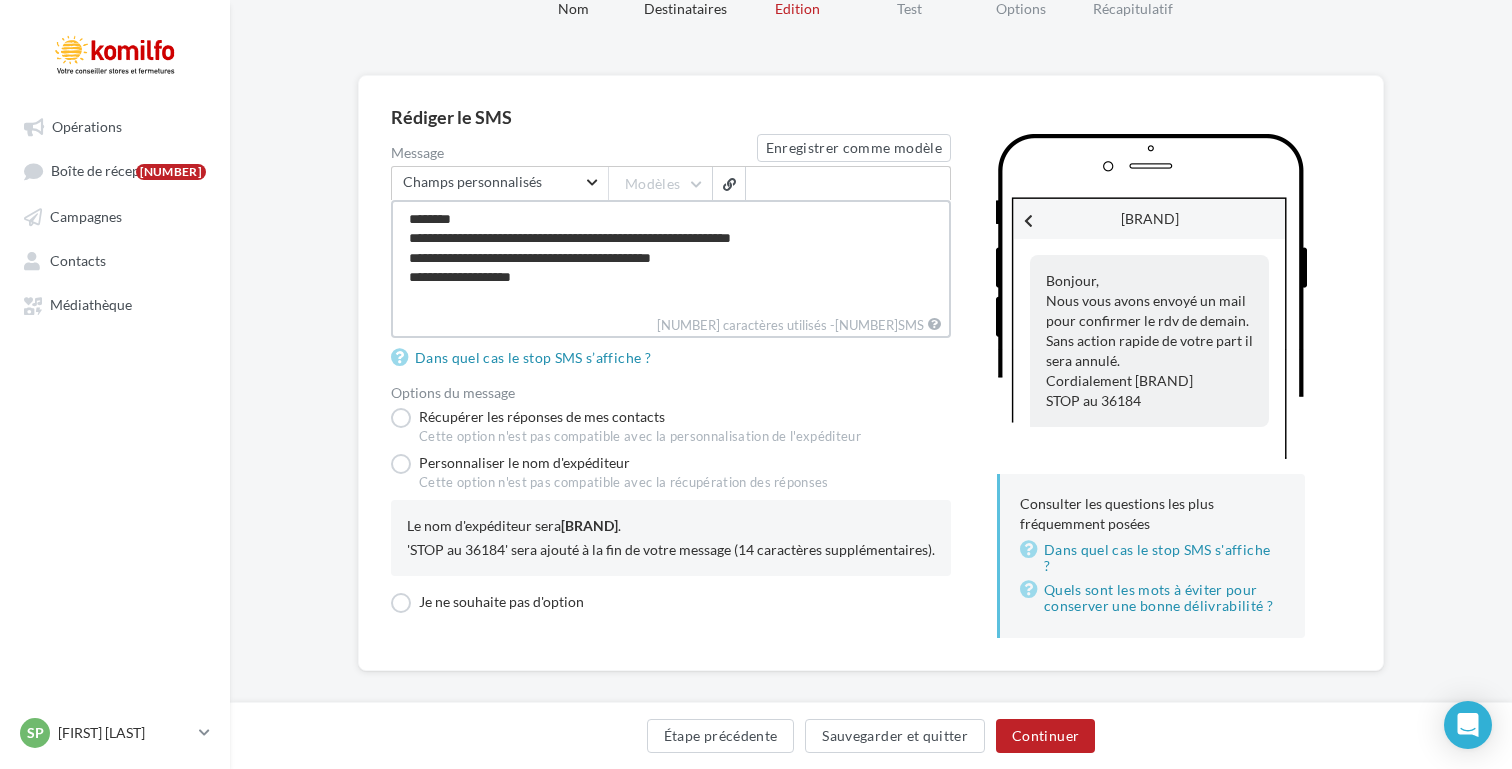 click on "**********" at bounding box center [671, 257] 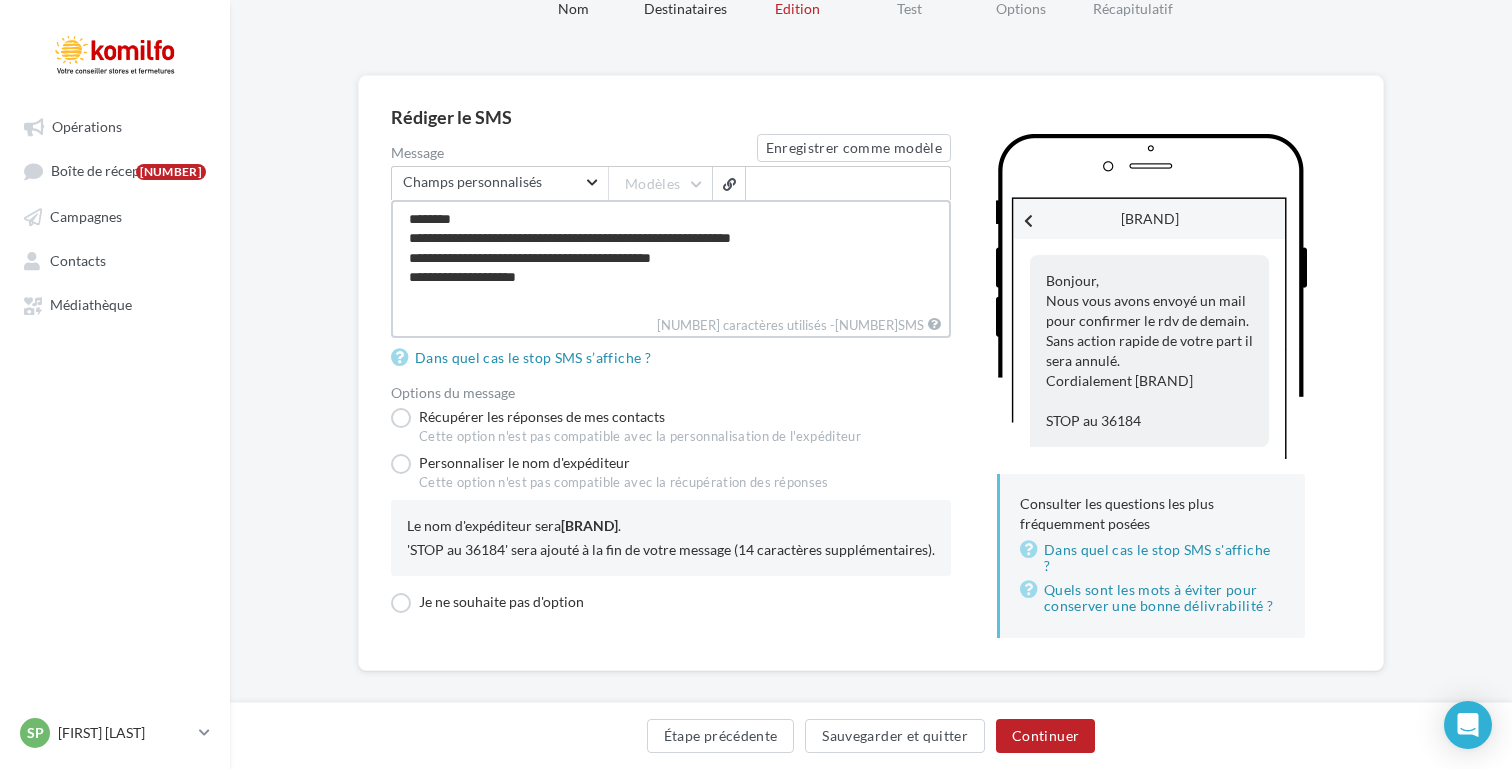 scroll, scrollTop: 97, scrollLeft: 0, axis: vertical 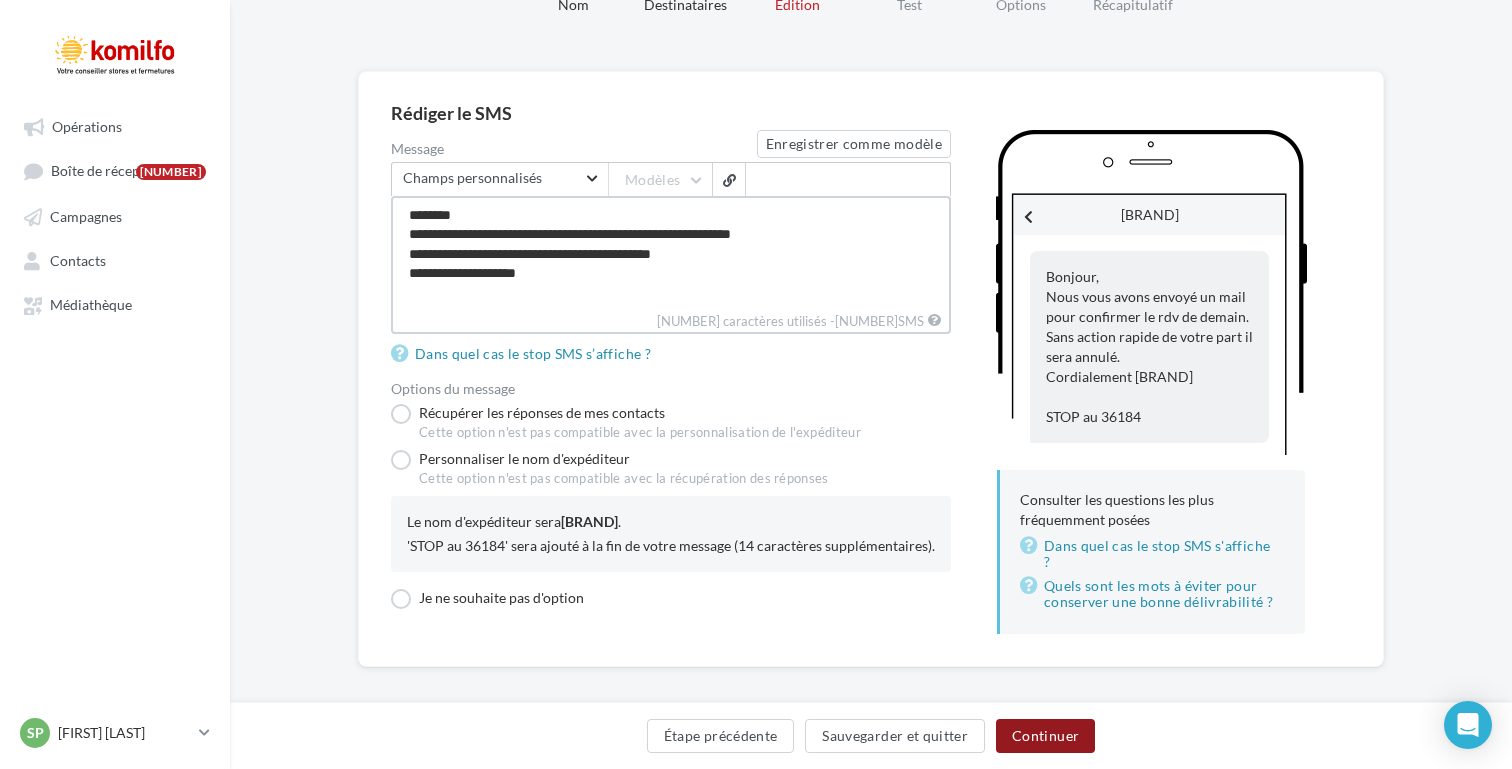 type on "**********" 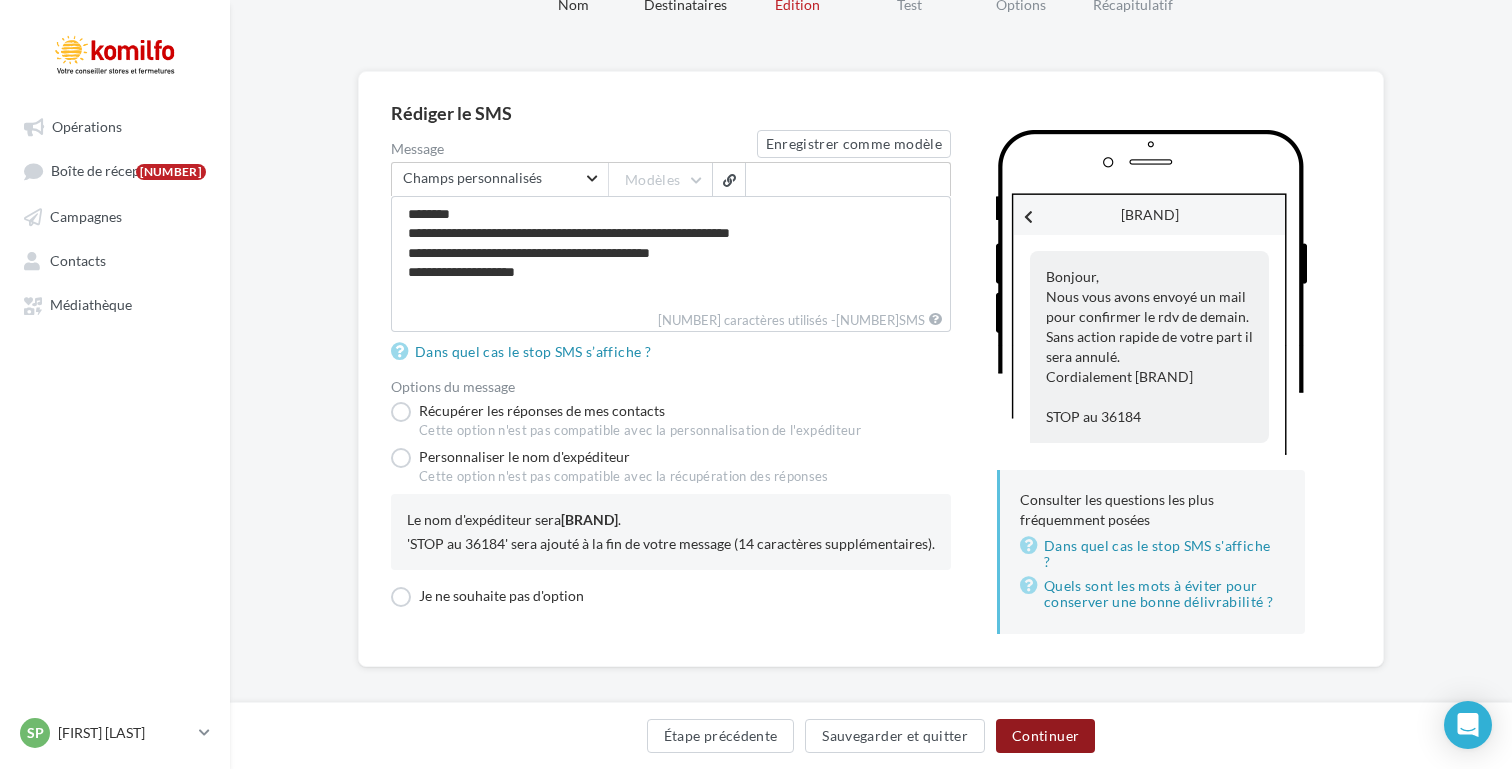 click on "Continuer" at bounding box center [1045, 736] 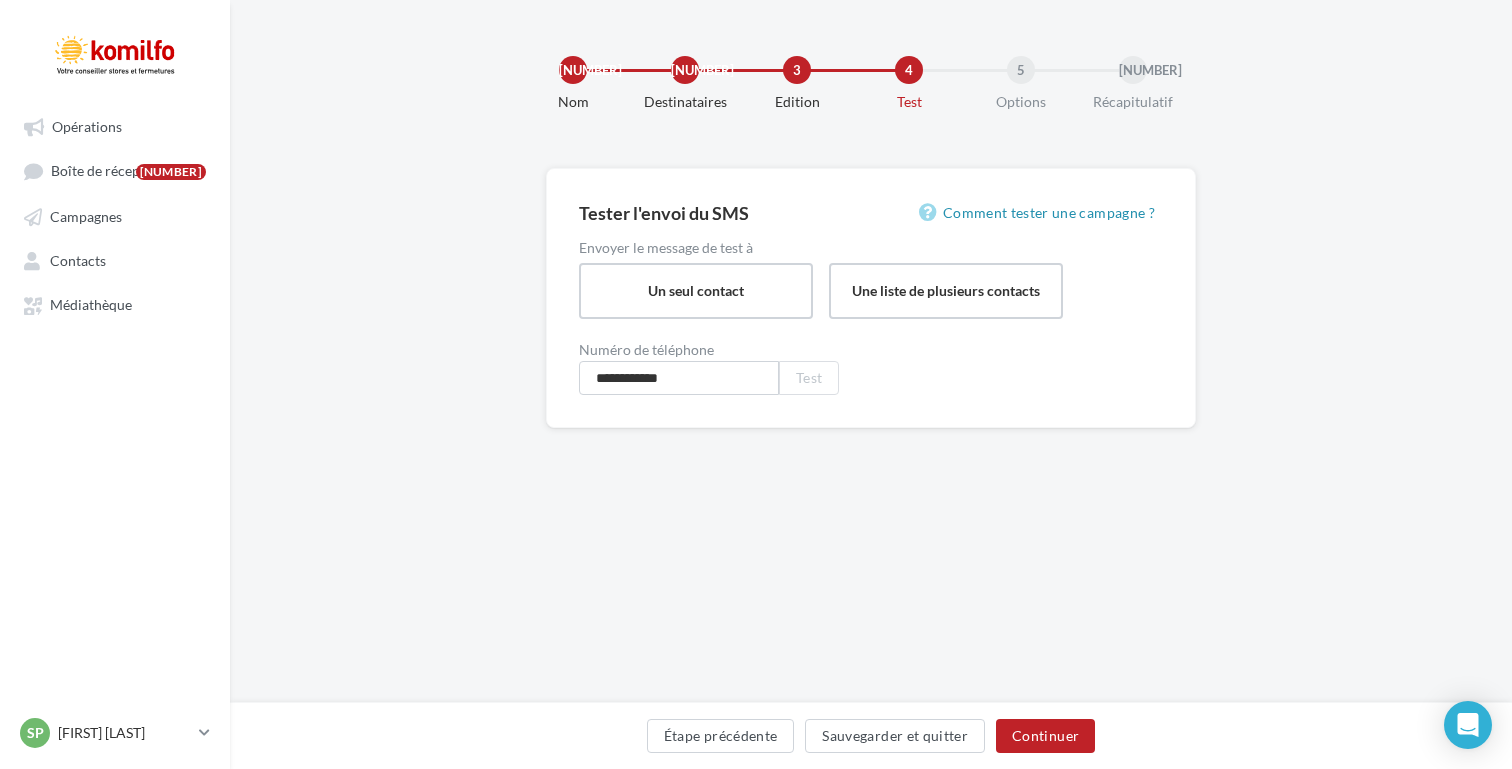 scroll, scrollTop: 0, scrollLeft: 0, axis: both 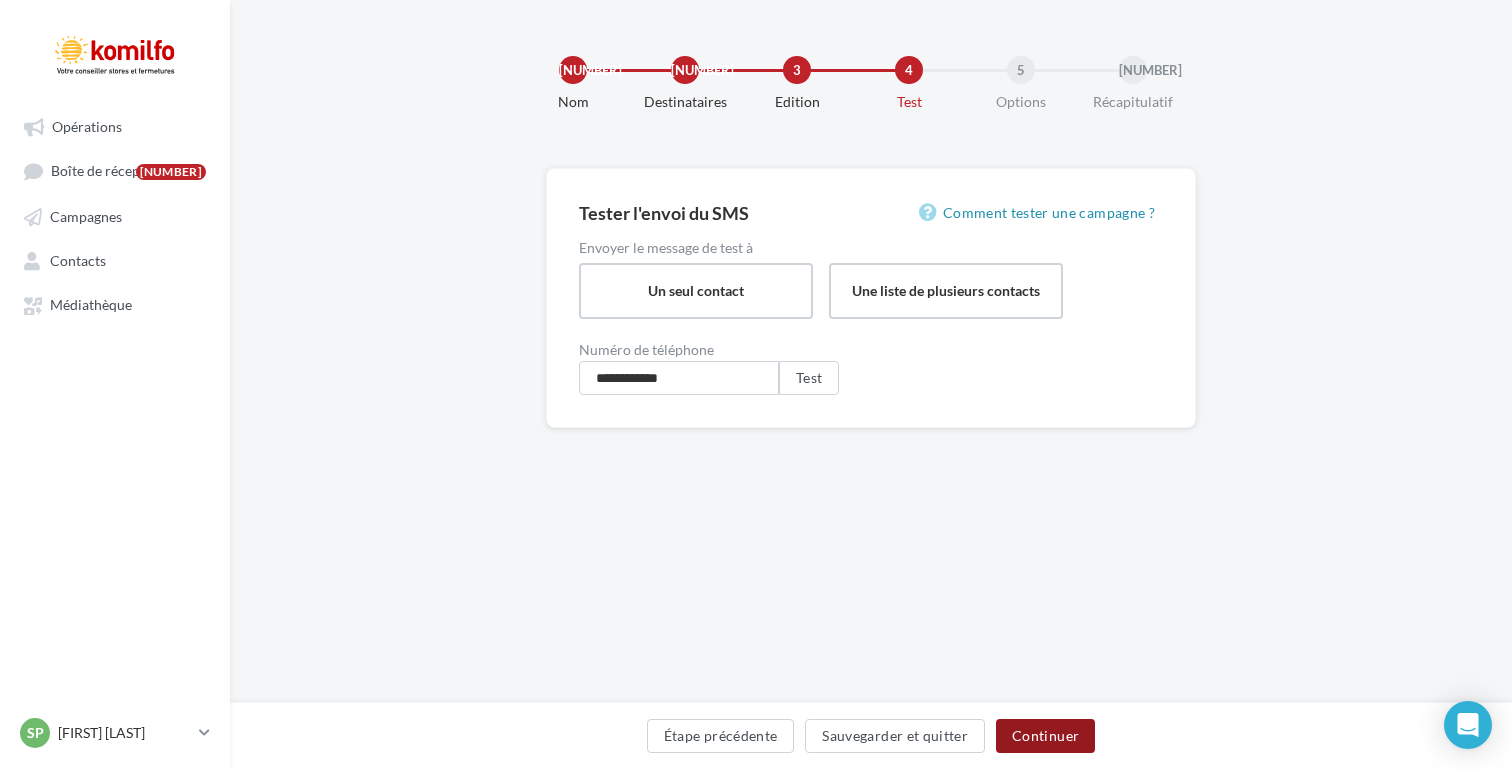 click on "Continuer" at bounding box center (1045, 736) 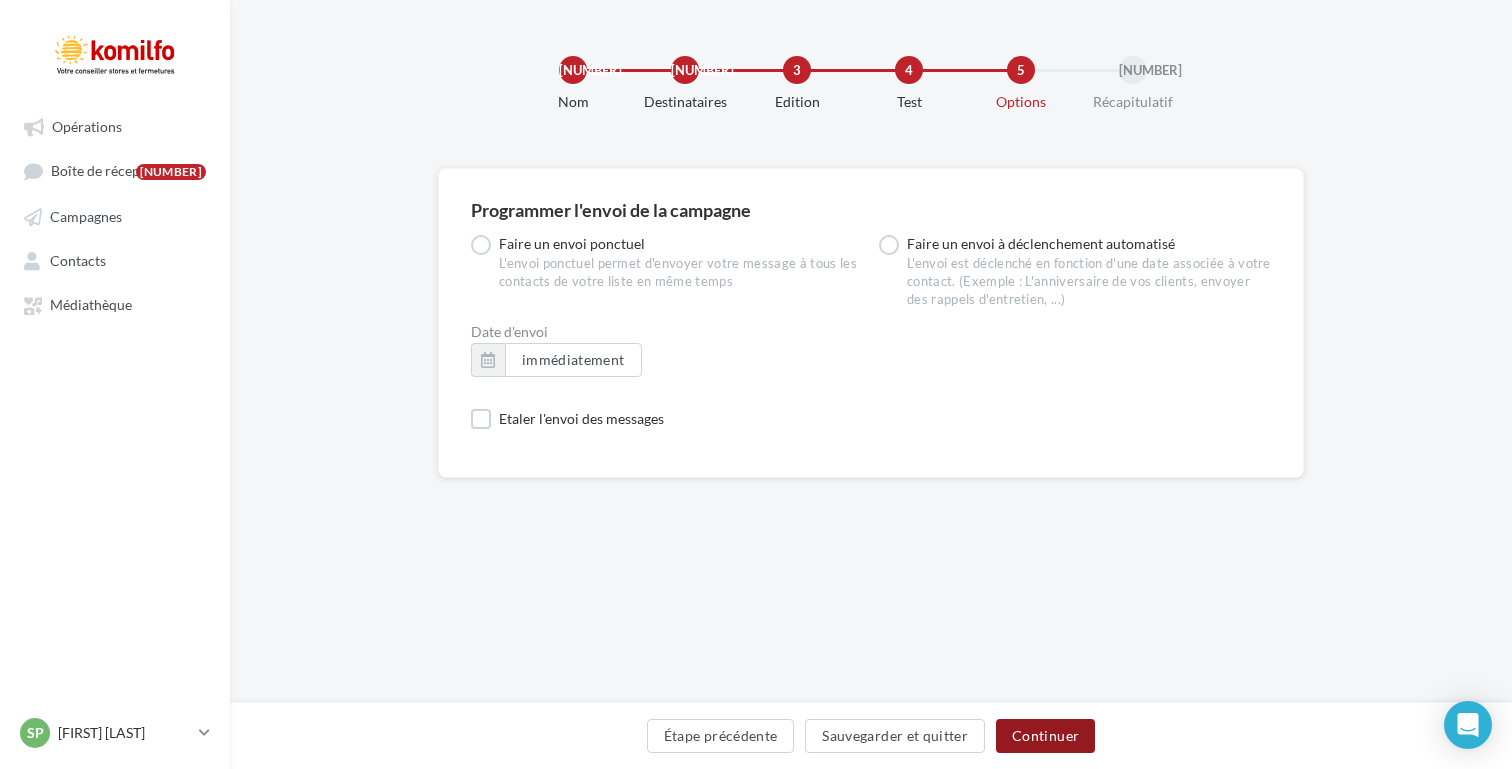 click on "Continuer" at bounding box center (1045, 736) 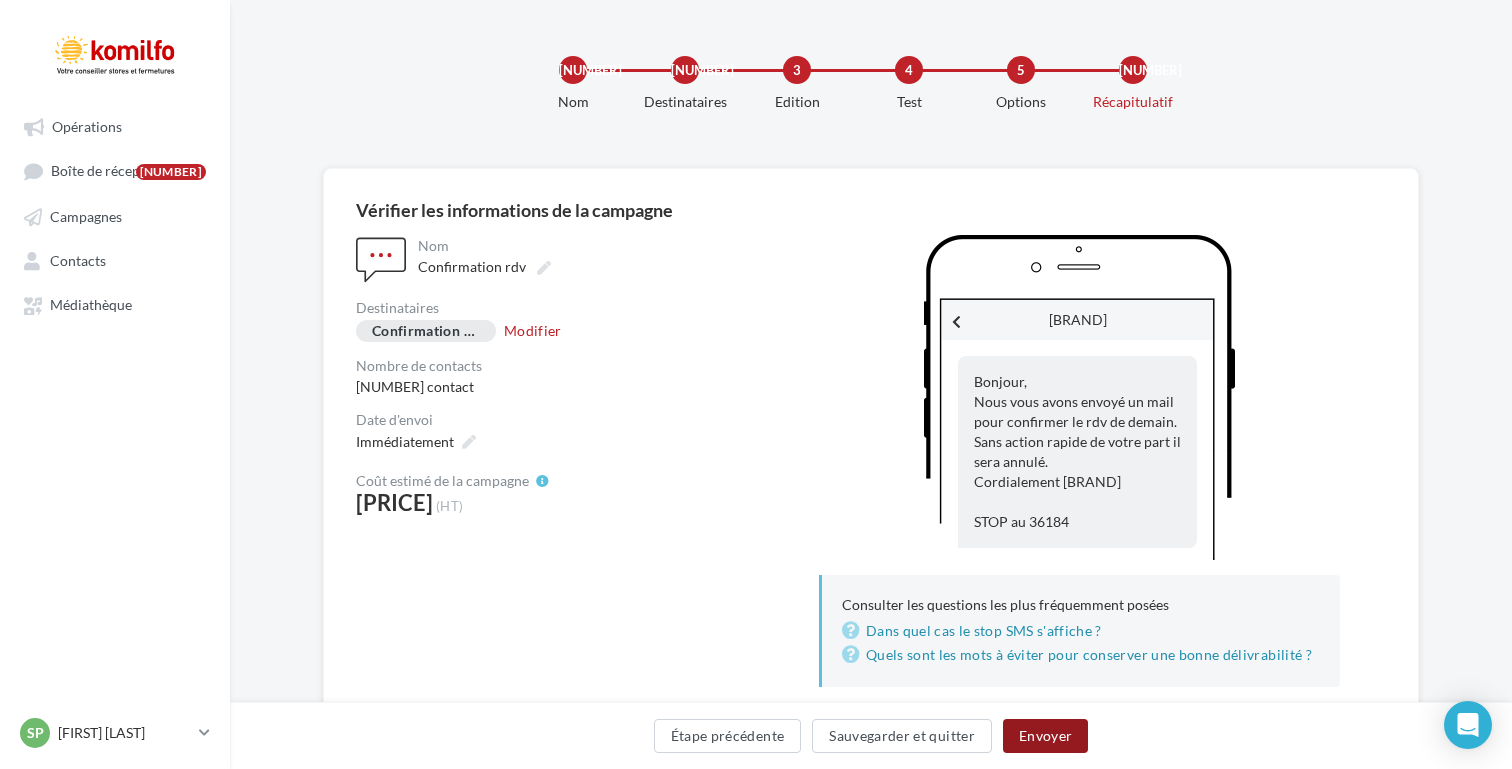 click on "Envoyer" at bounding box center (1045, 736) 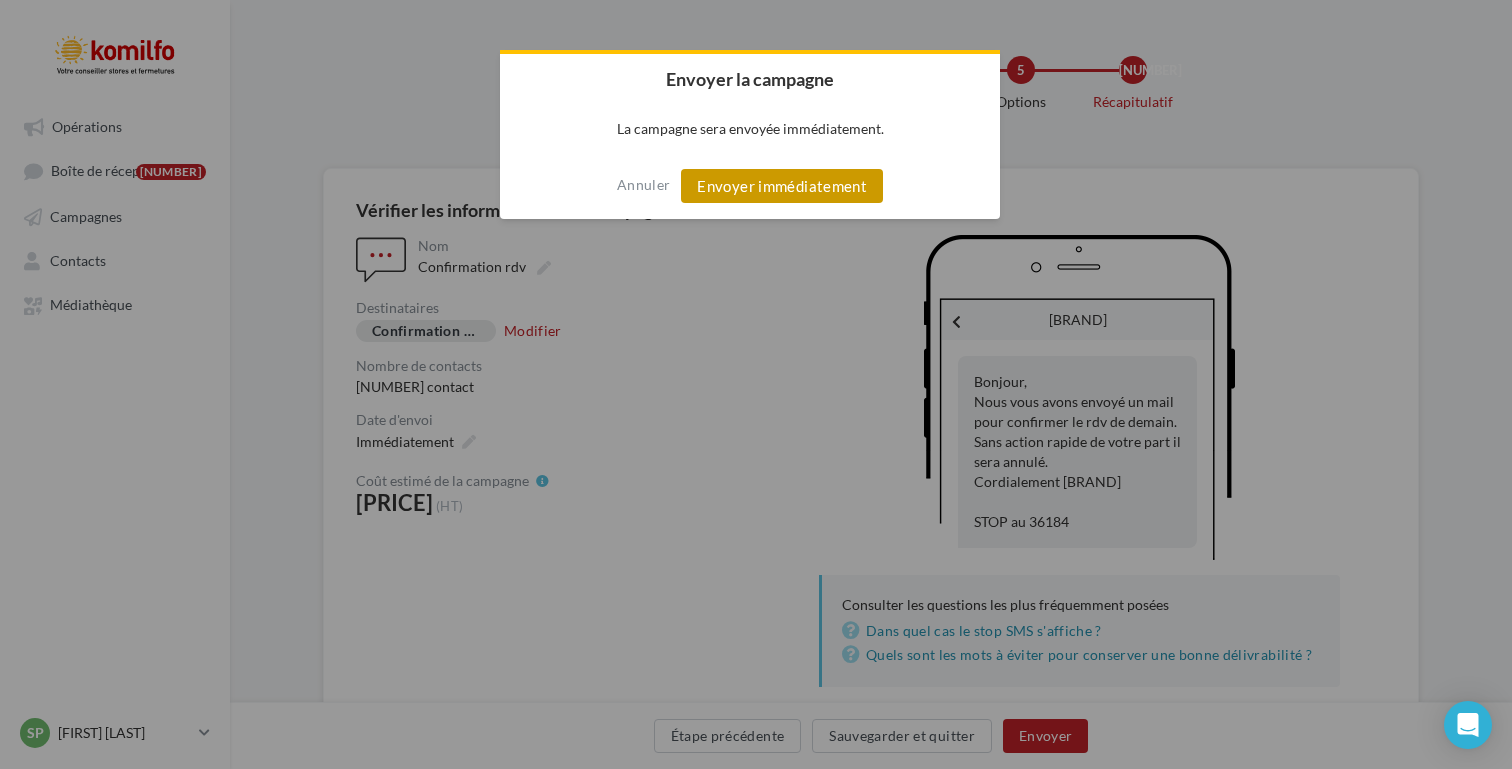click on "Envoyer immédiatement" at bounding box center [782, 186] 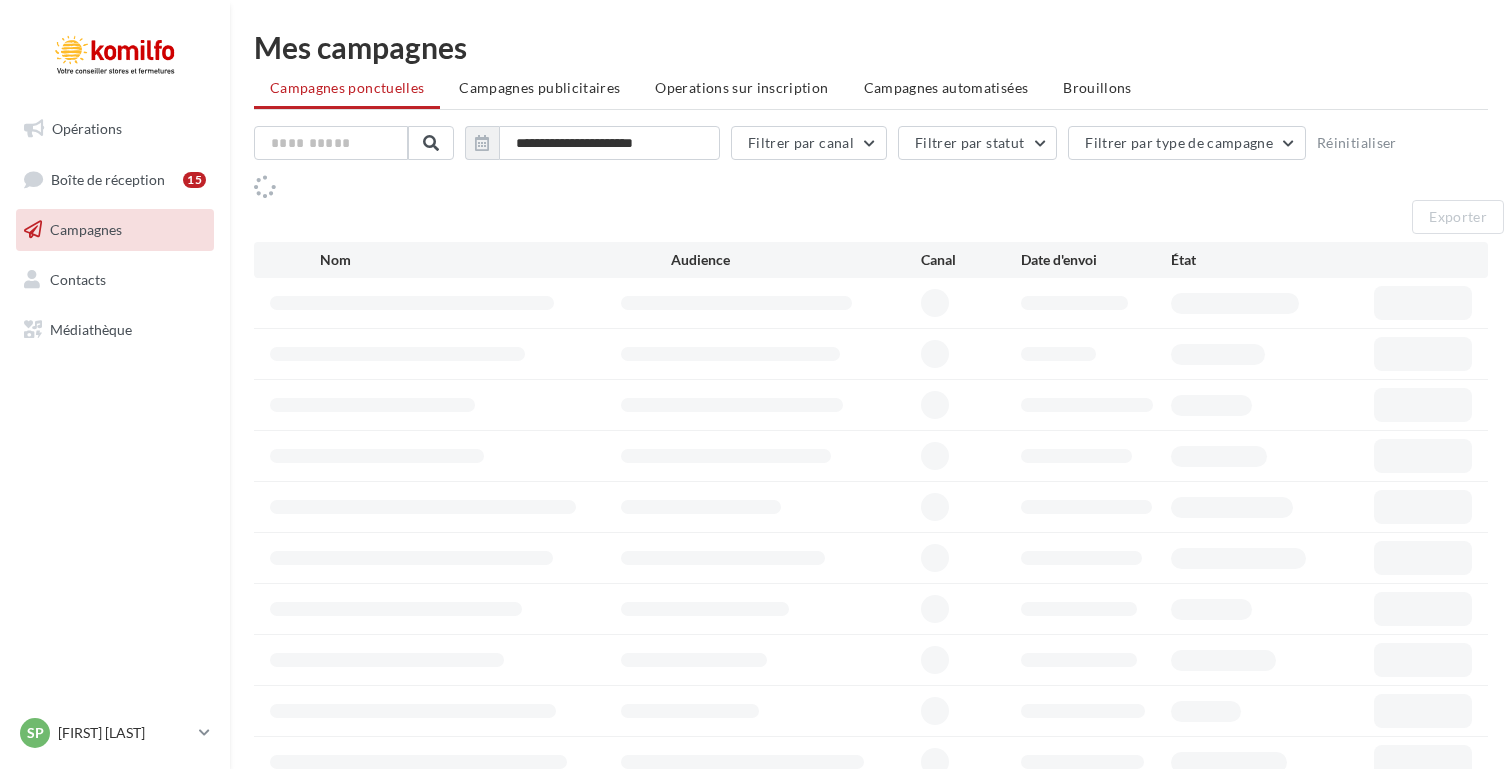 scroll, scrollTop: 0, scrollLeft: 0, axis: both 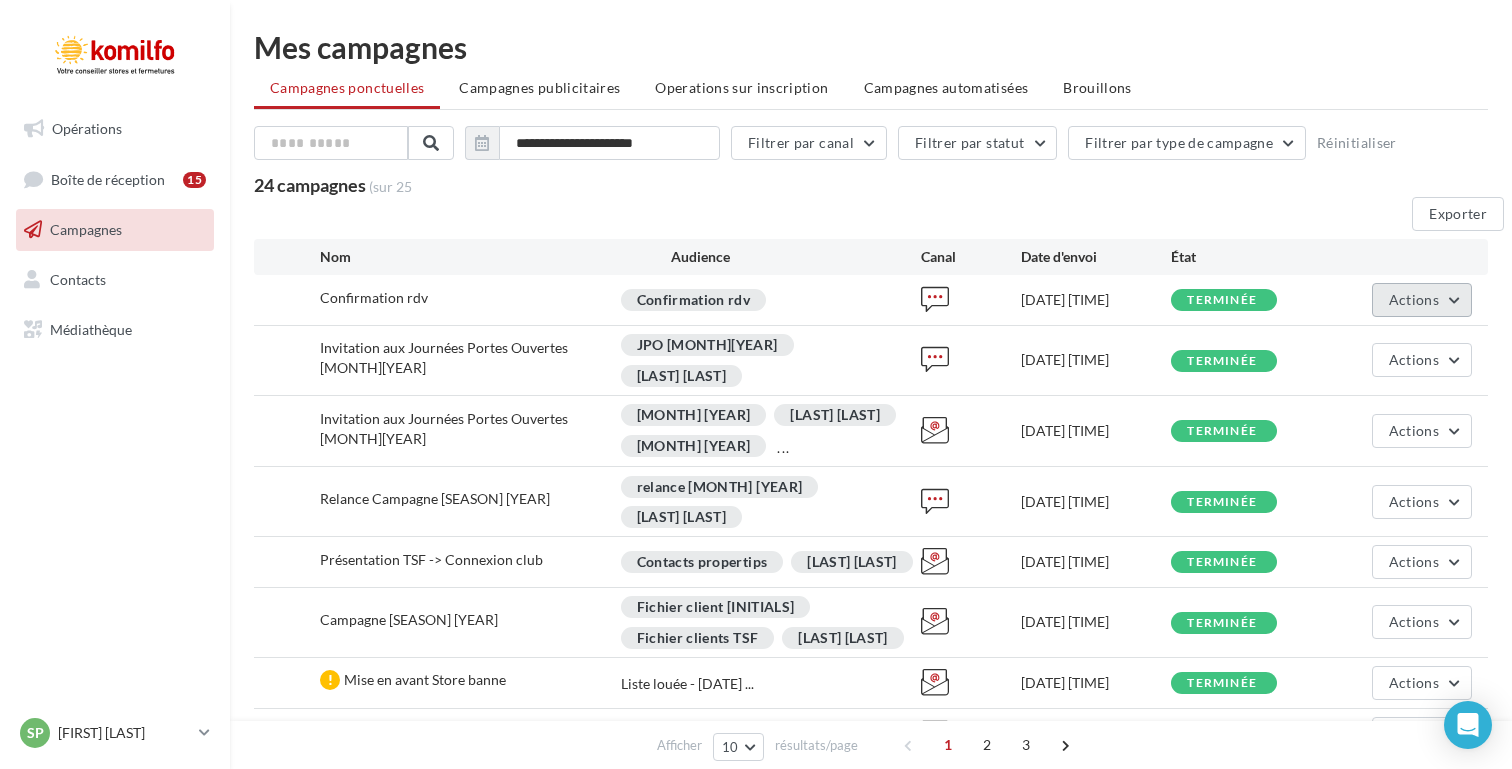 click on "Actions" at bounding box center (1414, 299) 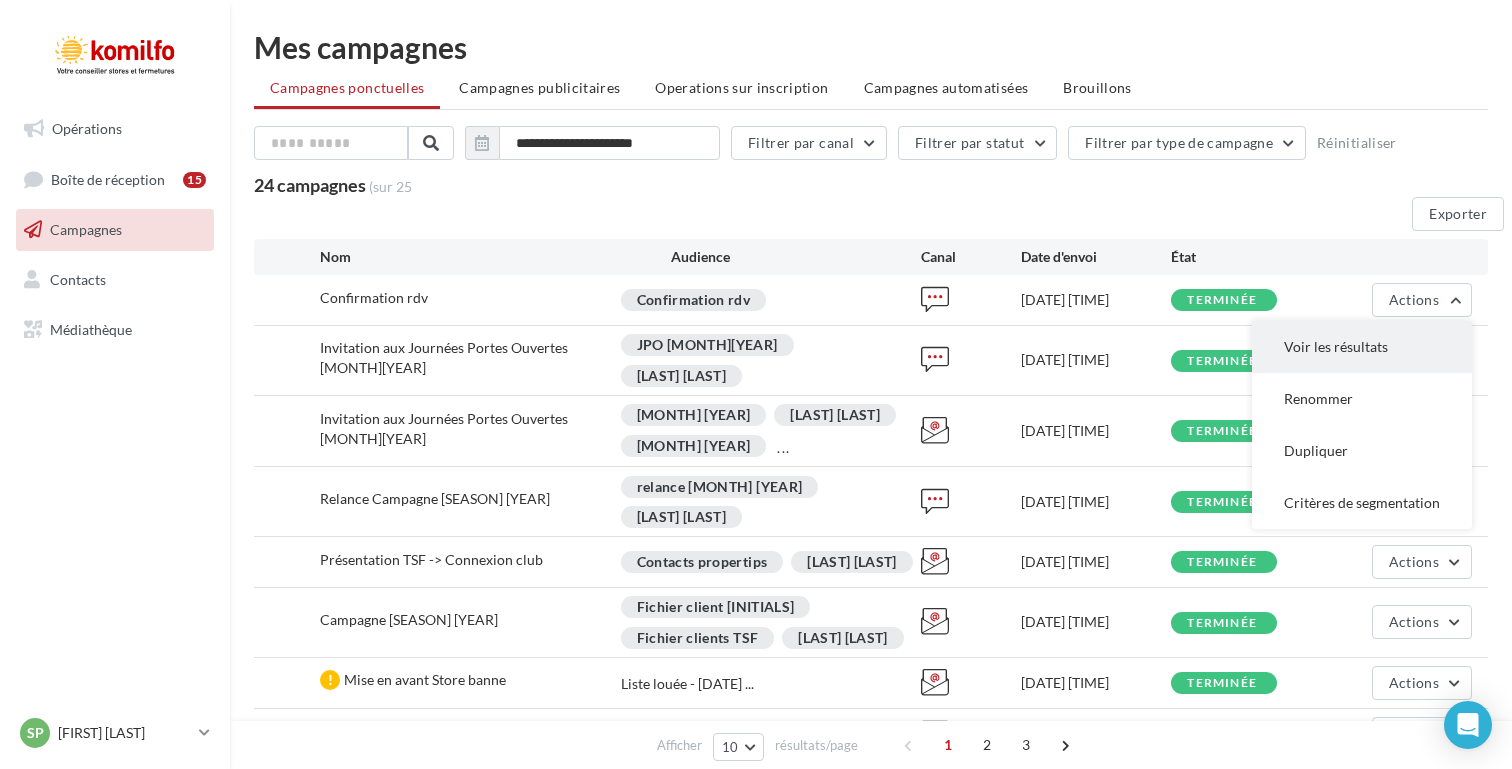 click on "Voir les résultats" at bounding box center (1362, 347) 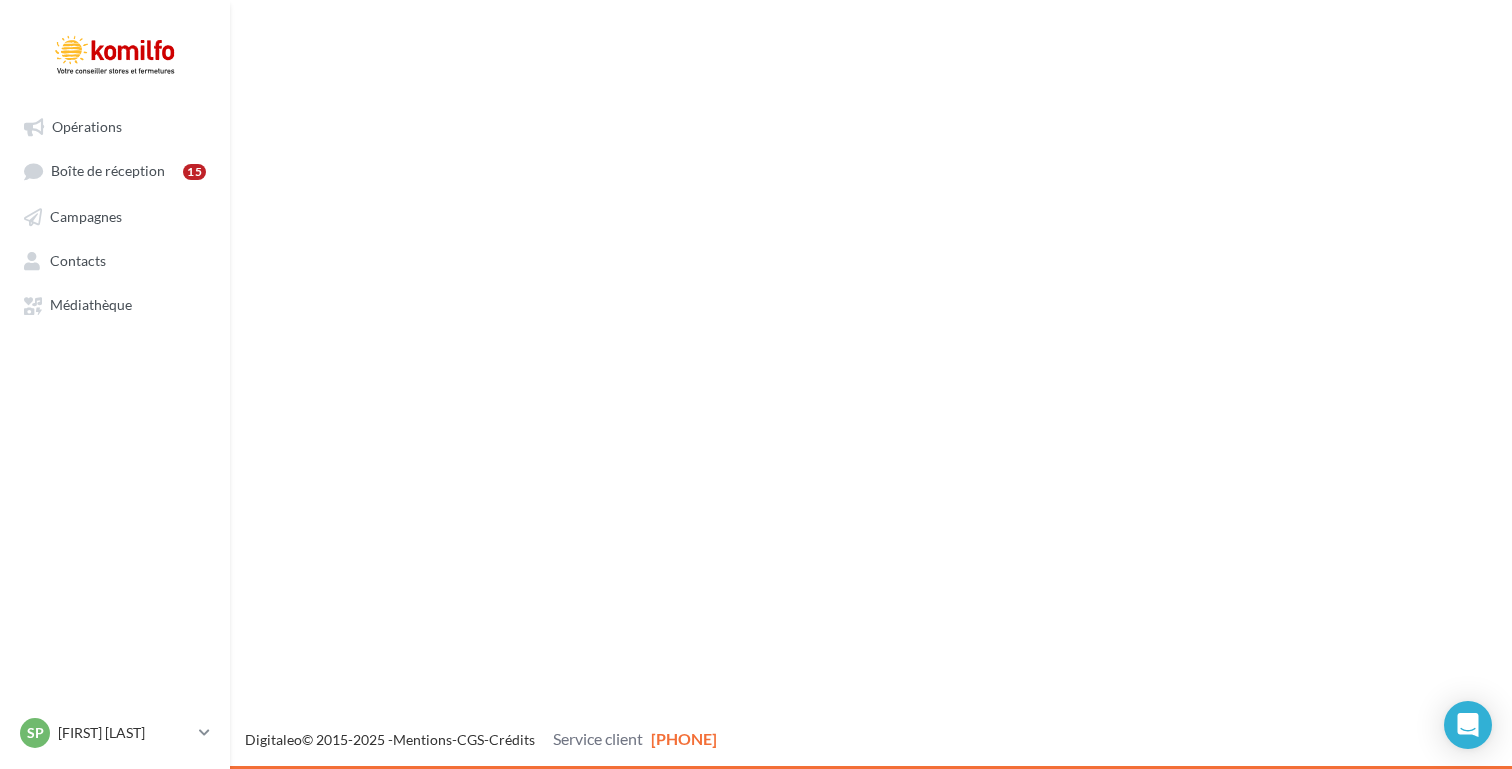 scroll, scrollTop: 0, scrollLeft: 0, axis: both 